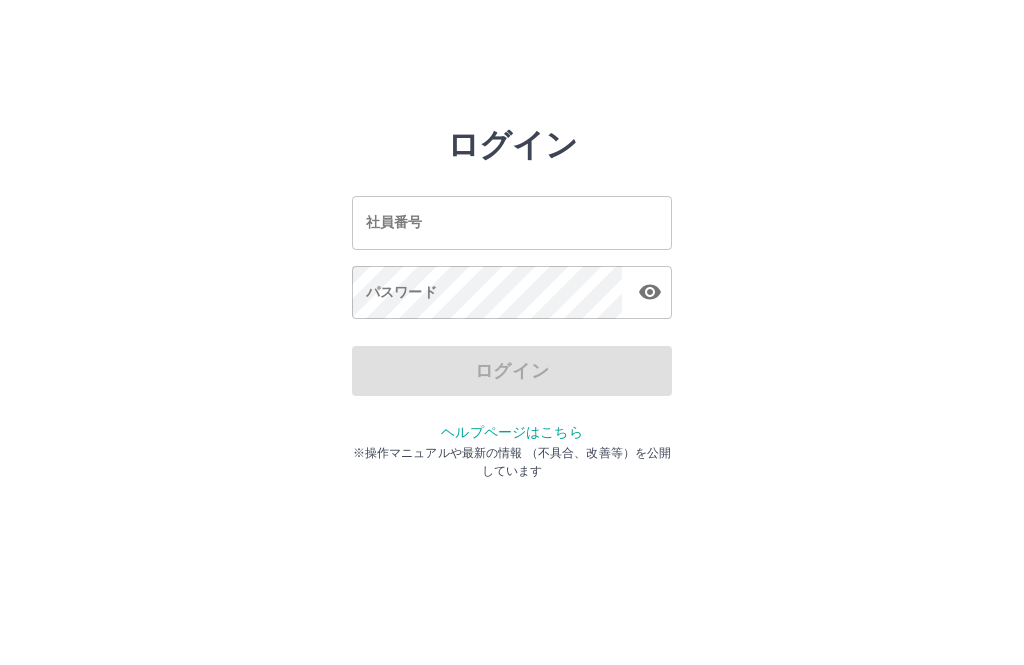 scroll, scrollTop: 0, scrollLeft: 0, axis: both 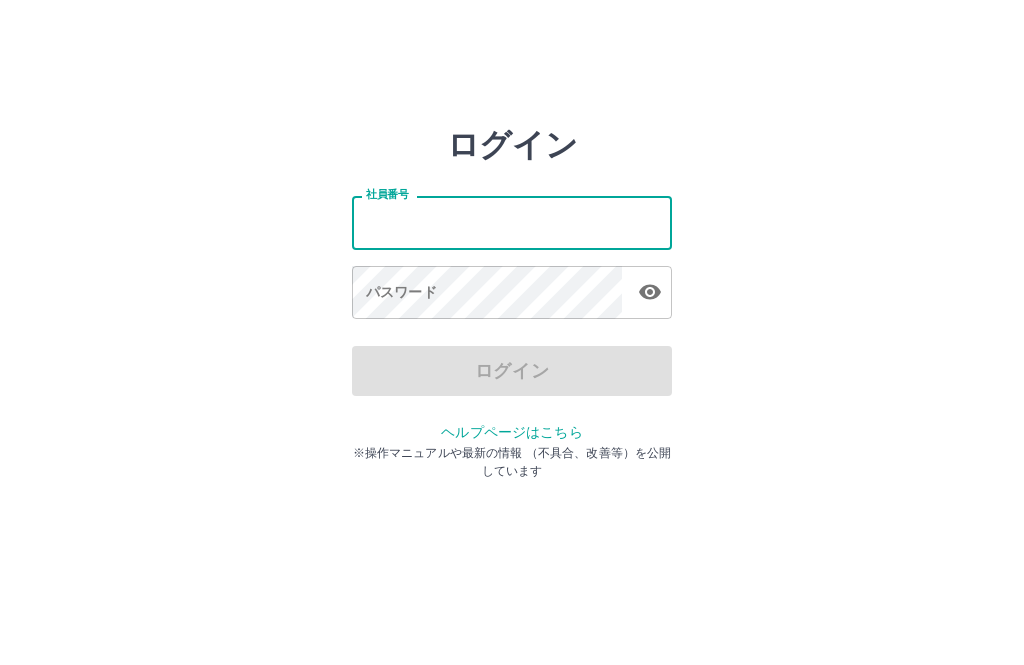 click on "社員番号" at bounding box center [512, 222] 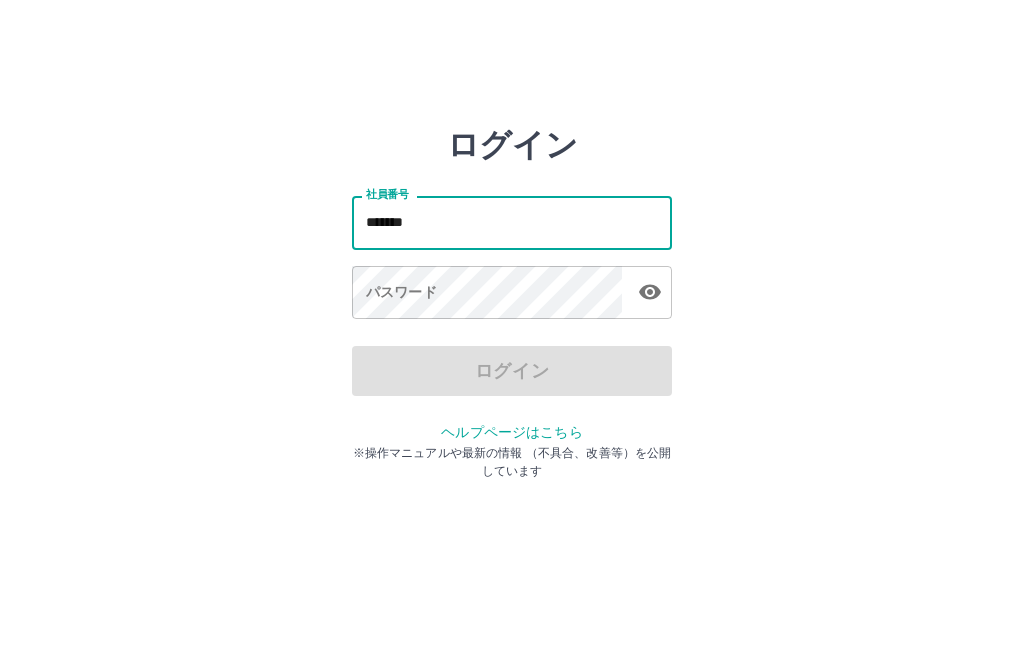 type on "*******" 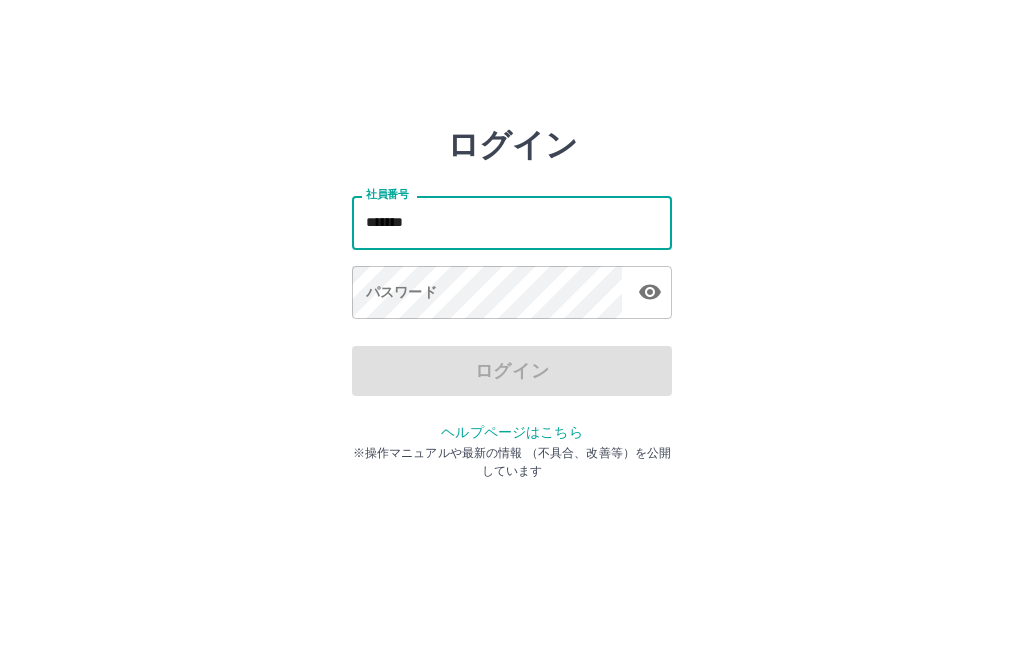 click on "パスワード パスワード" at bounding box center (512, 294) 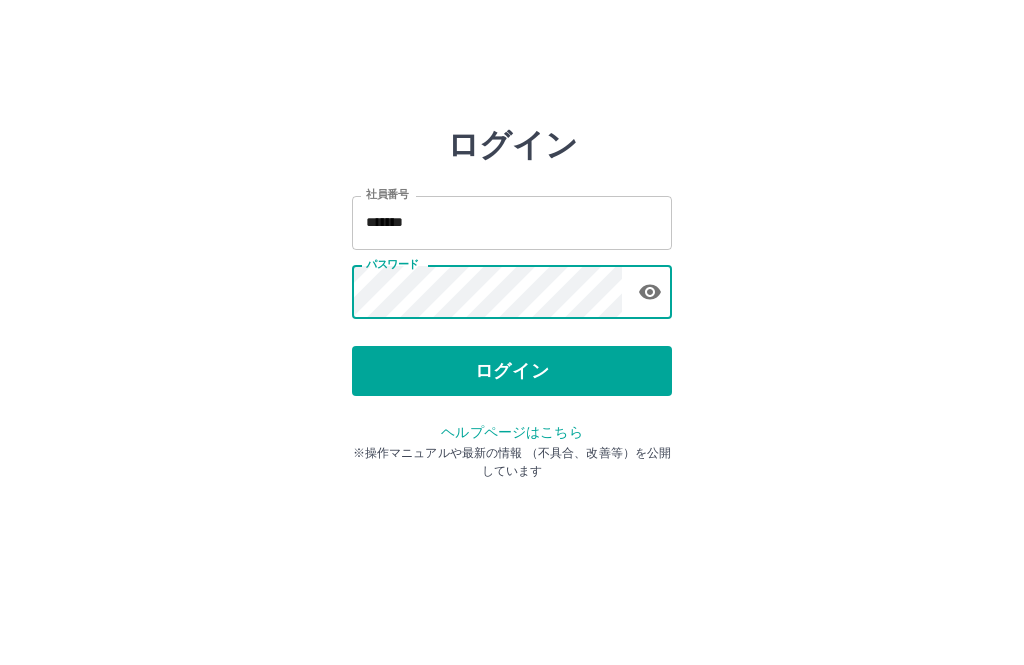 click on "ログイン 社員番号 ******* 社員番号 パスワード パスワード ログイン ヘルプページはこちら ※操作マニュアルや最新の情報 （不具合、改善等）を公開しています" at bounding box center (512, 223) 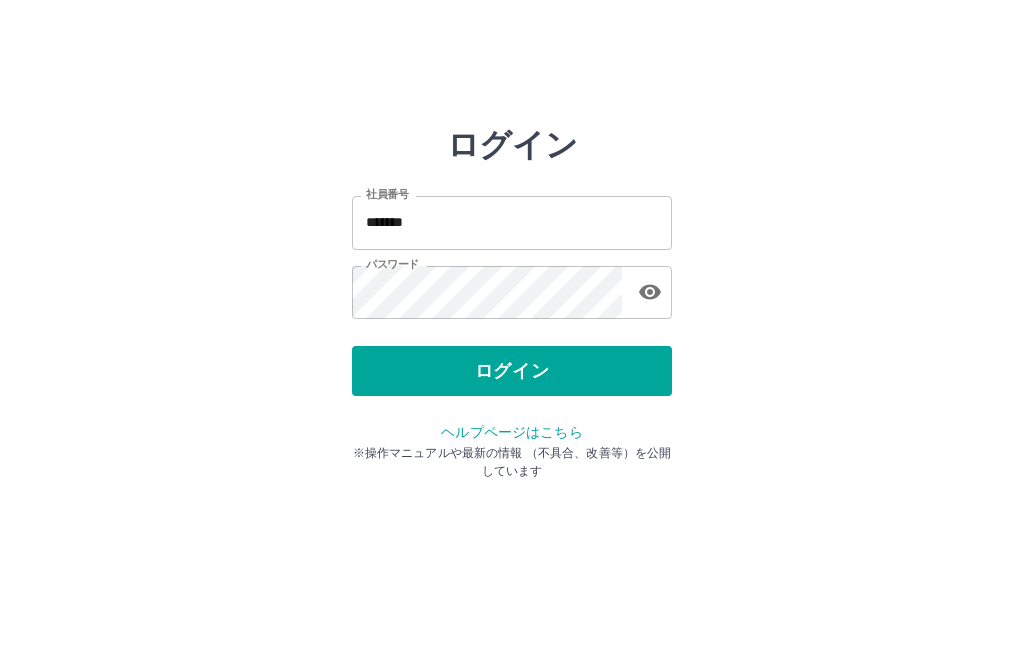 click on "ログイン" at bounding box center (512, 371) 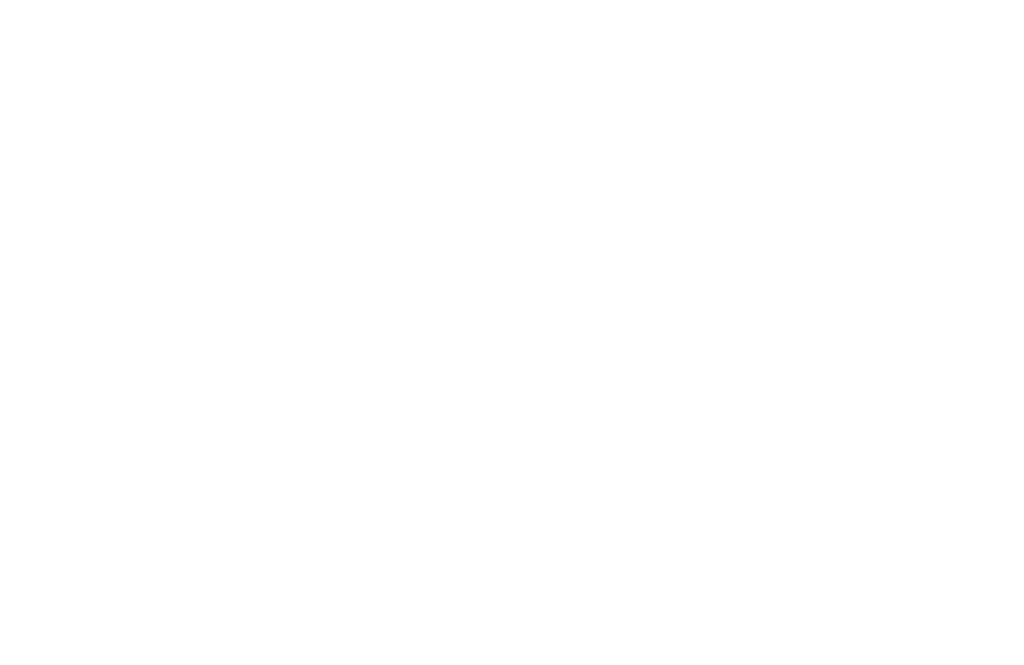 scroll, scrollTop: 0, scrollLeft: 0, axis: both 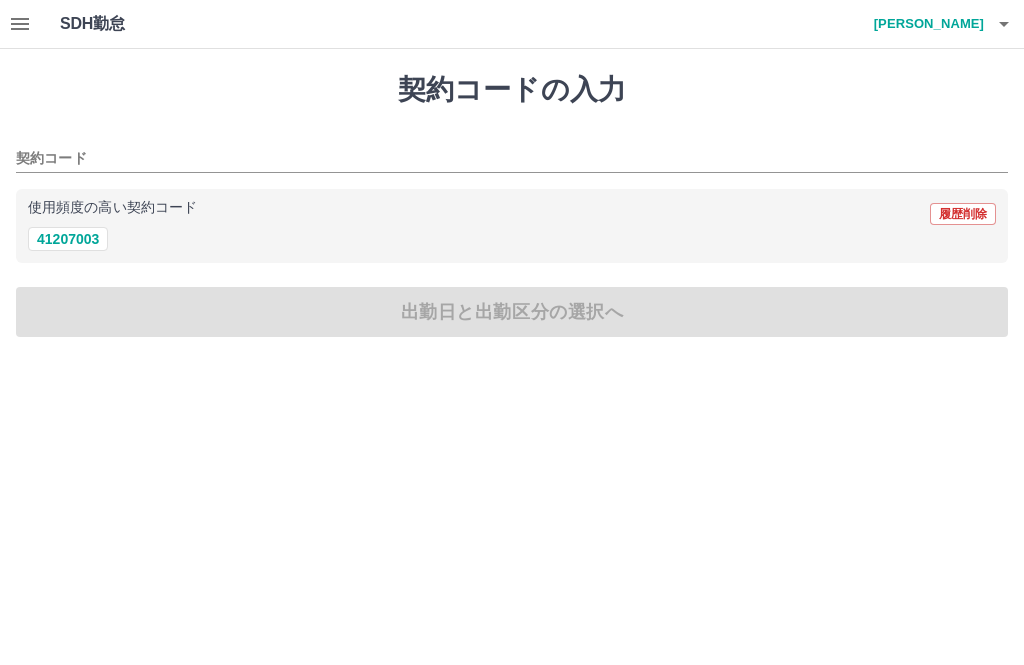 click on "41207003" at bounding box center (68, 239) 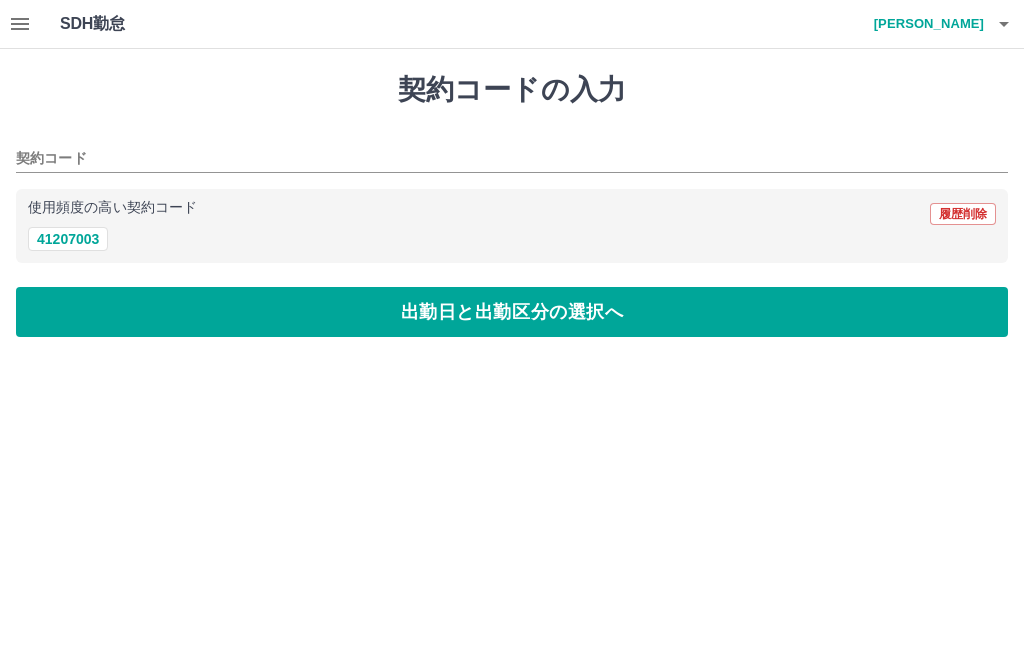 type on "********" 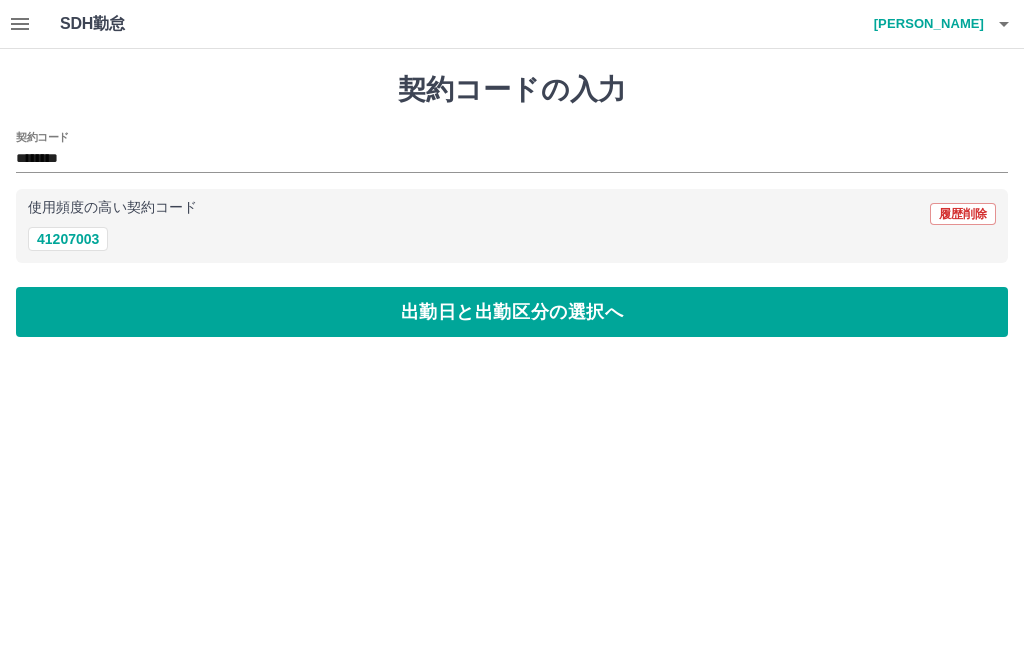 click on "出勤日と出勤区分の選択へ" at bounding box center [512, 312] 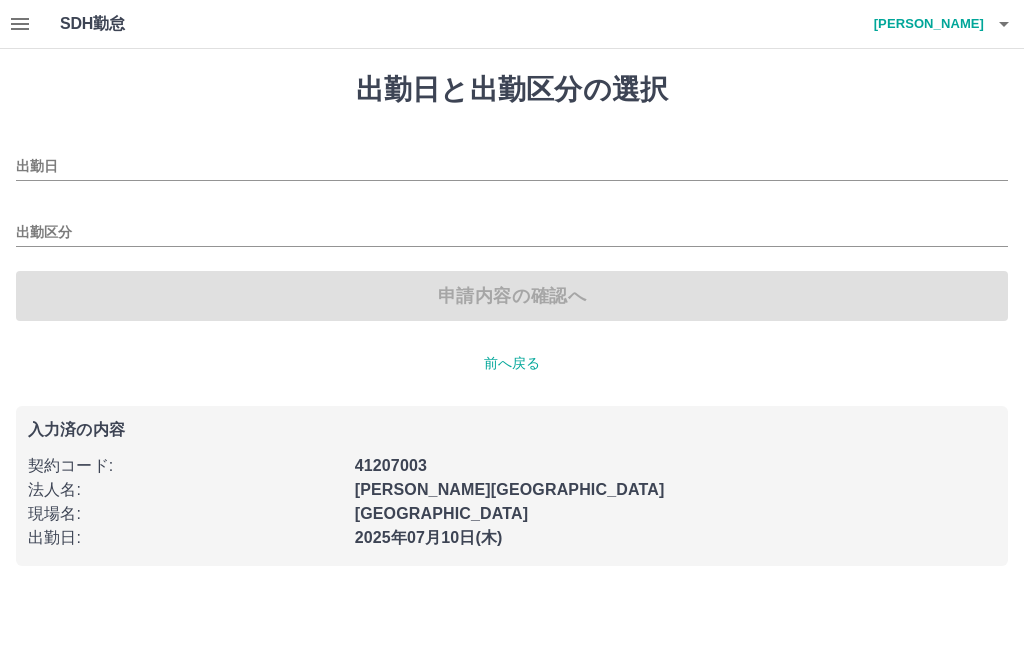 type on "**********" 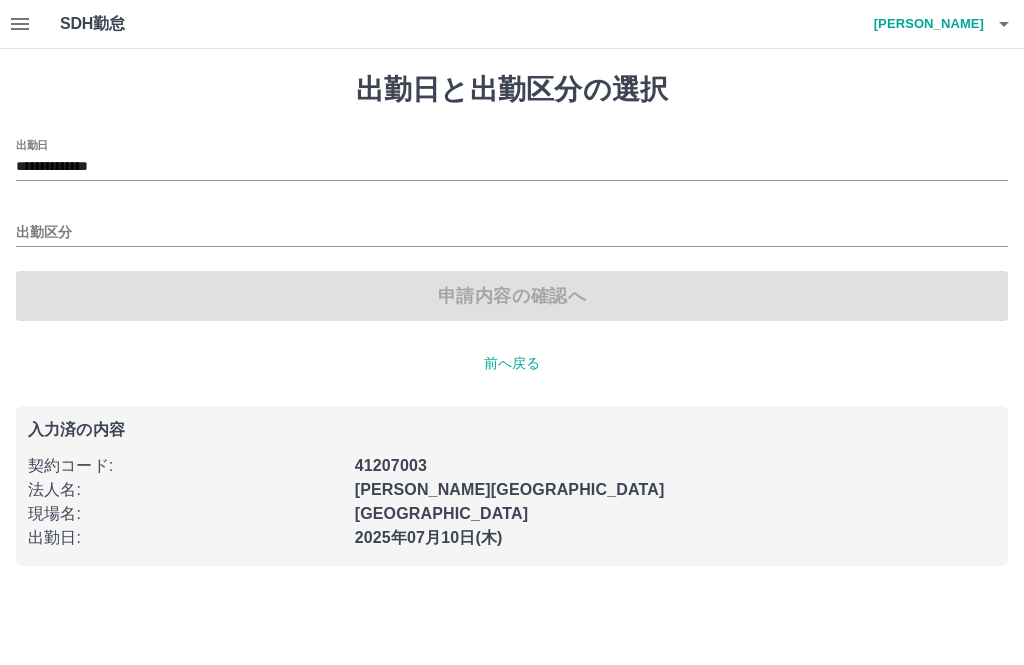 click on "出勤区分" at bounding box center (512, 233) 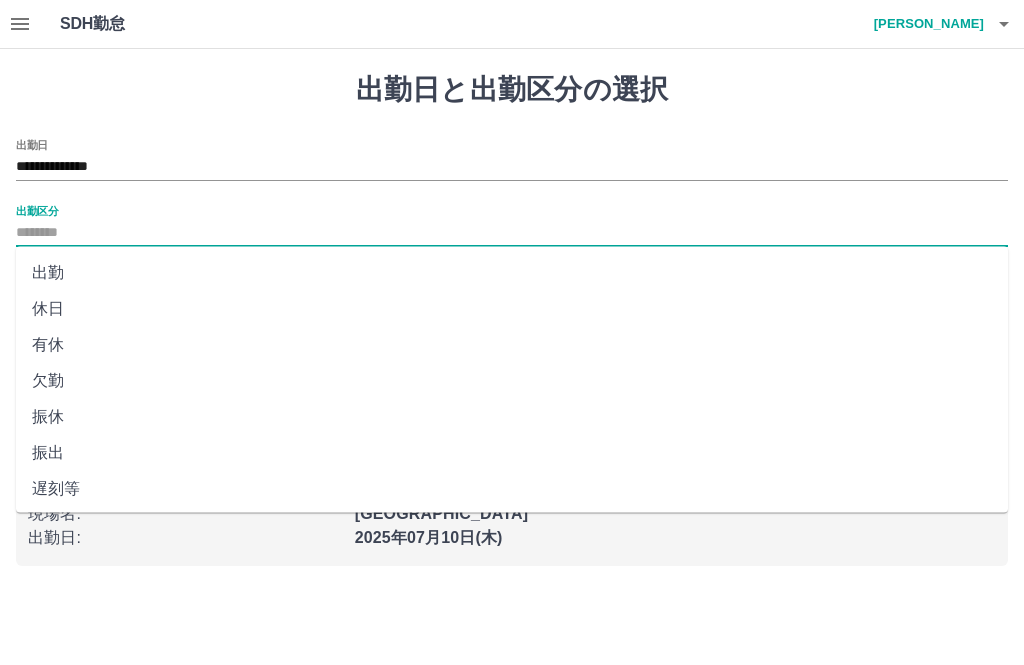 click on "出勤" at bounding box center [512, 273] 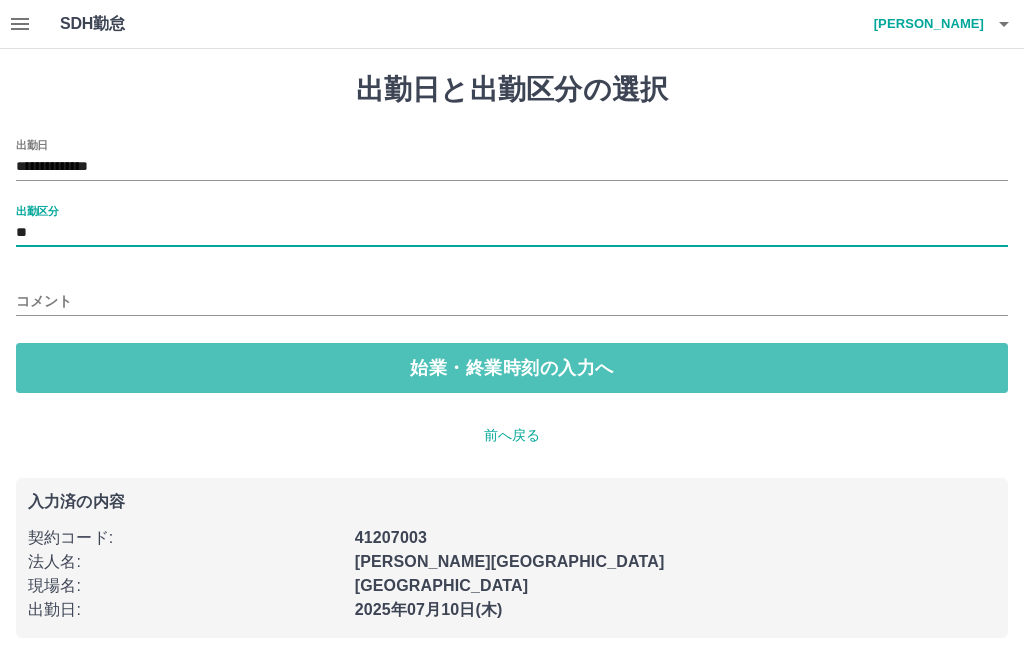 click on "始業・終業時刻の入力へ" at bounding box center (512, 368) 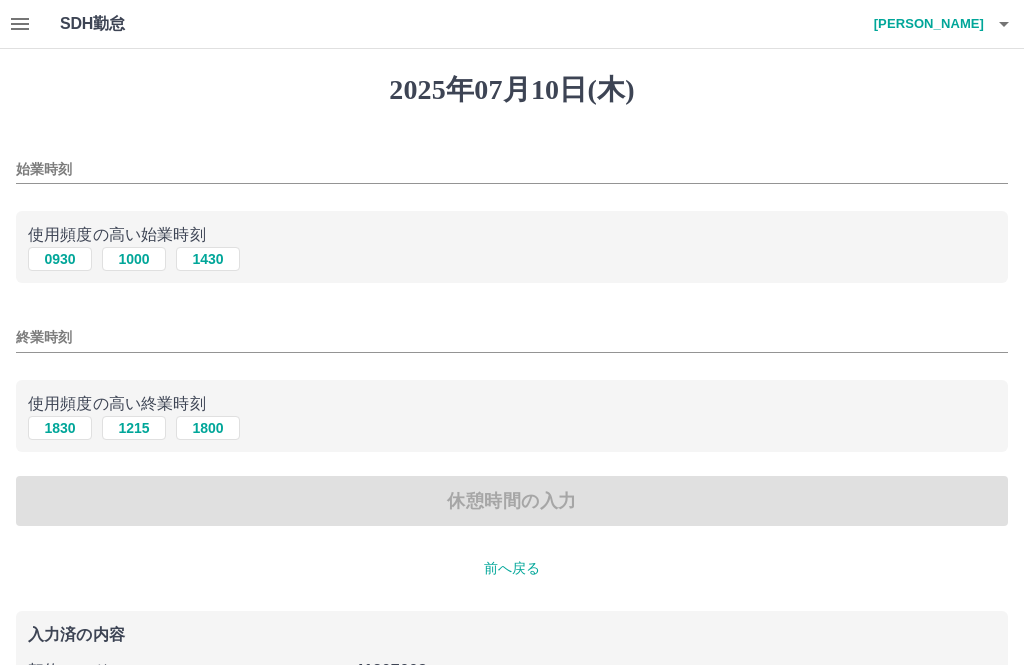 click on "始業時刻" at bounding box center [512, 169] 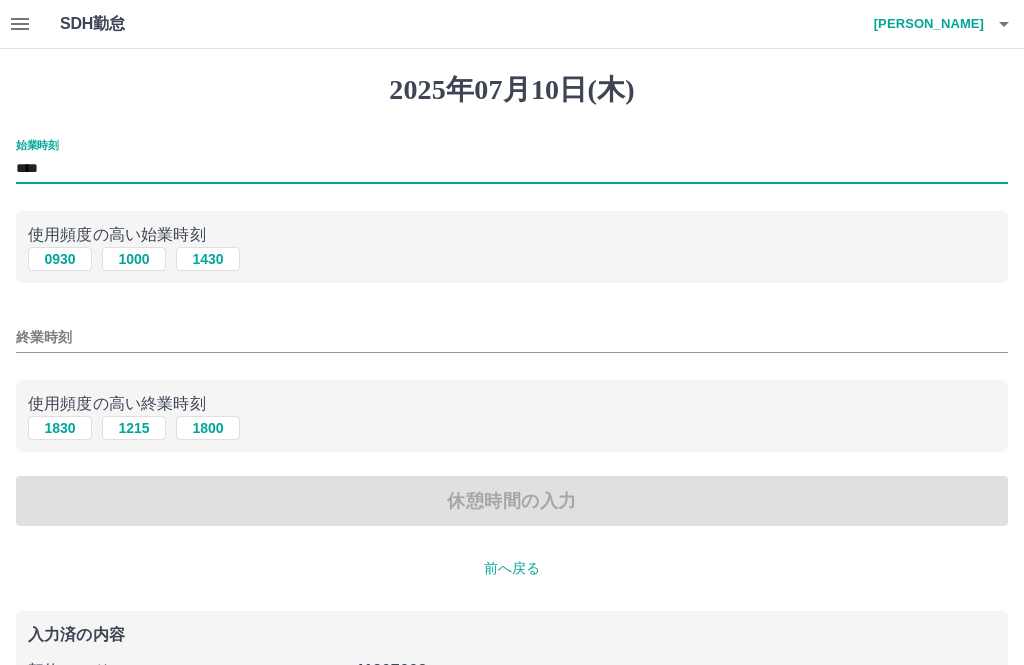 type on "****" 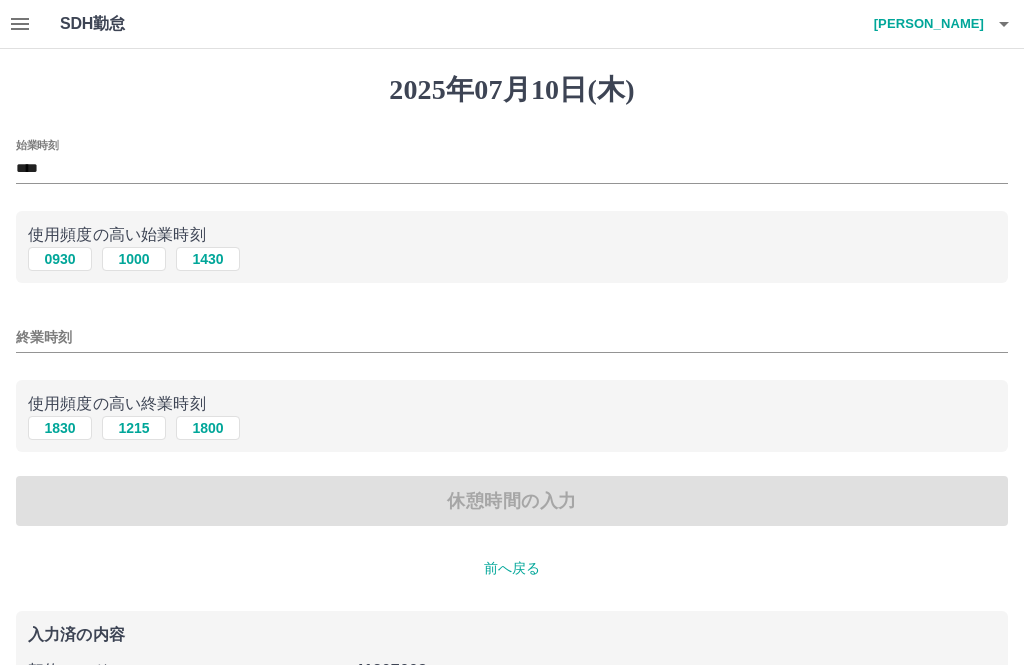 click on "終業時刻" at bounding box center [512, 337] 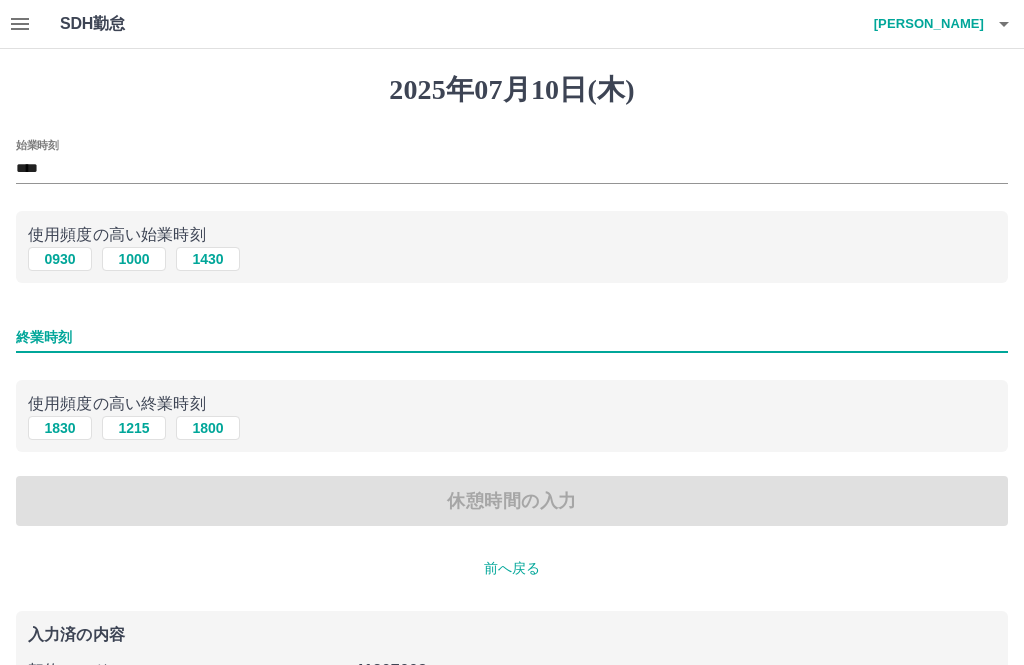 click on "2025年07月10日(木) 始業時刻 **** 使用頻度の高い始業時刻 0930 1000 1430 終業時刻 使用頻度の高い終業時刻 1830 1215 1800 休憩時間の入力 前へ戻る 入力済の内容 契約コード : 41207003 法人名 : 須坂市 現場名 : 南部児童センター 出勤日 : 2025年07月10日(木) 出勤区分 : 出勤" at bounding box center (512, 434) 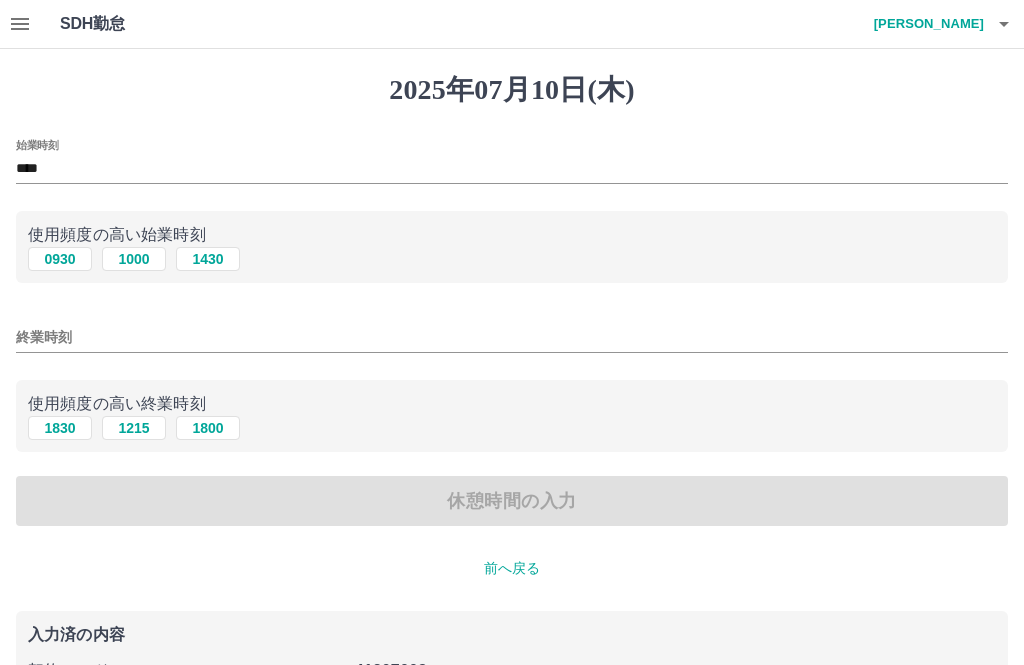 click on "1800" at bounding box center (208, 428) 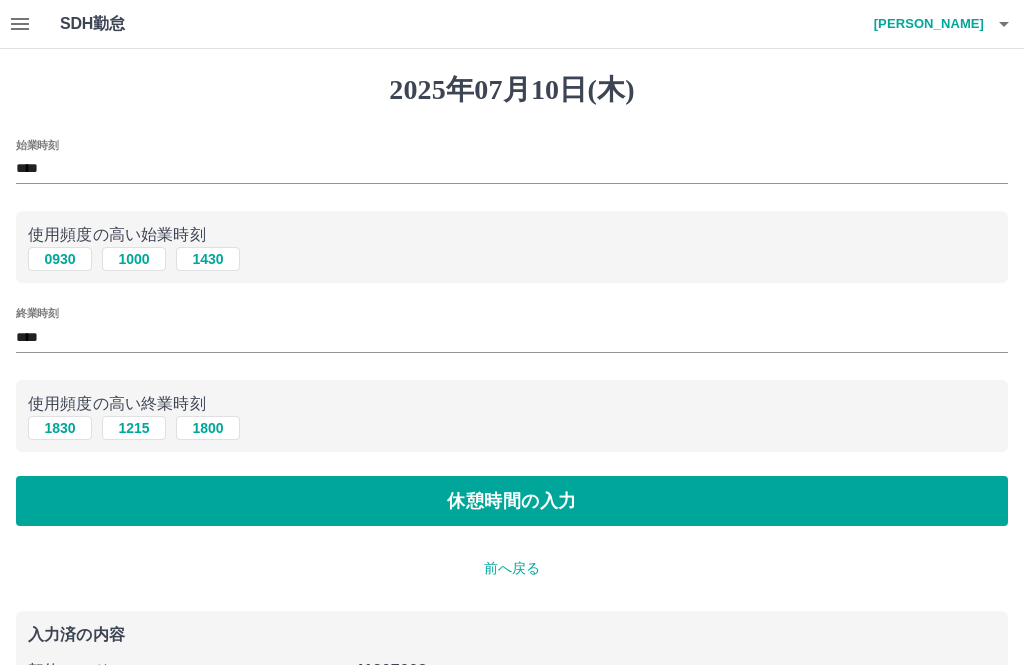 click on "休憩時間の入力" at bounding box center [512, 501] 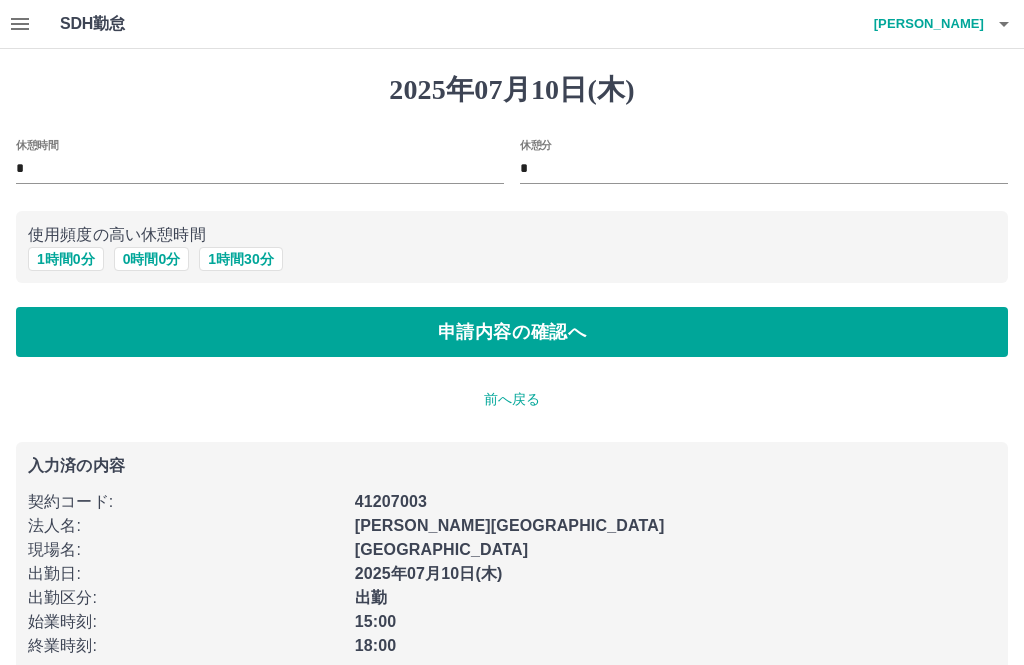 click on "0 時間 0 分" at bounding box center (152, 259) 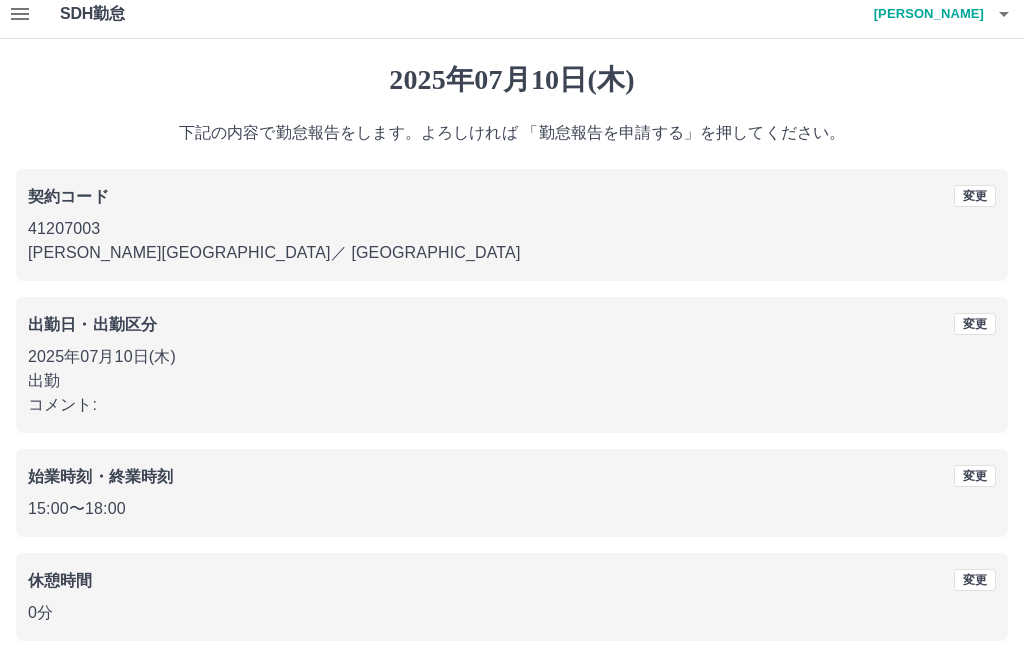 scroll, scrollTop: 19, scrollLeft: 0, axis: vertical 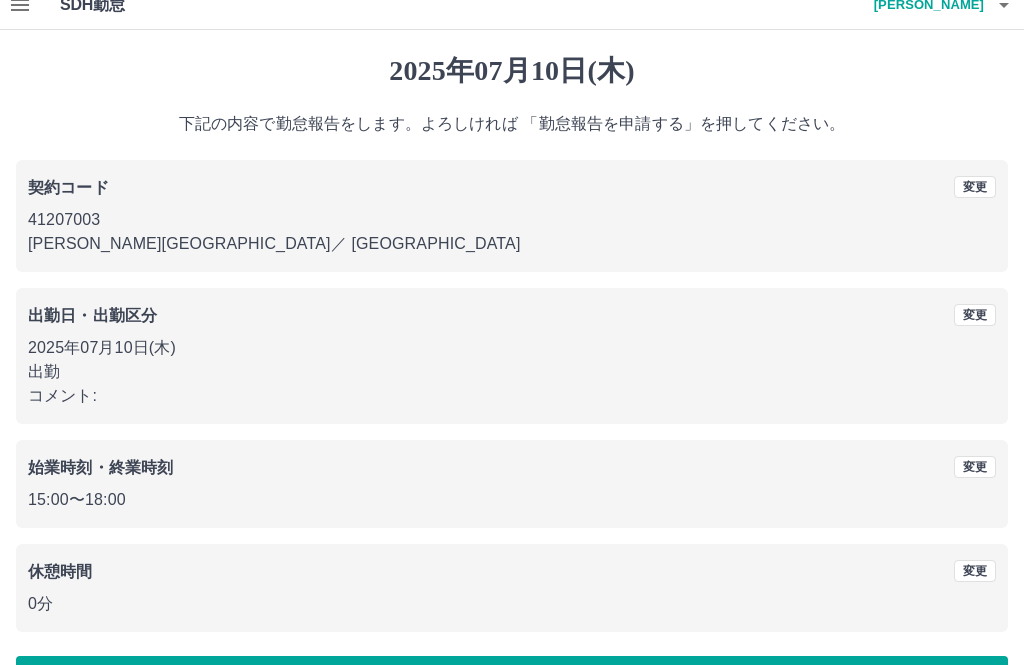 click on "勤怠報告を申請する" at bounding box center (512, 681) 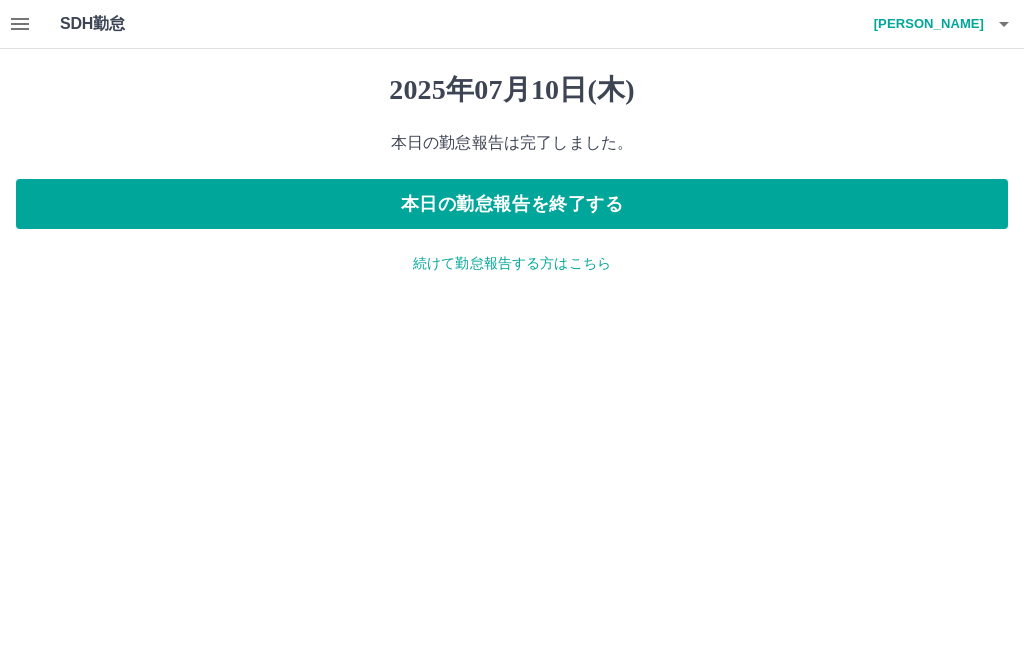 click on "続けて勤怠報告する方はこちら" at bounding box center [512, 263] 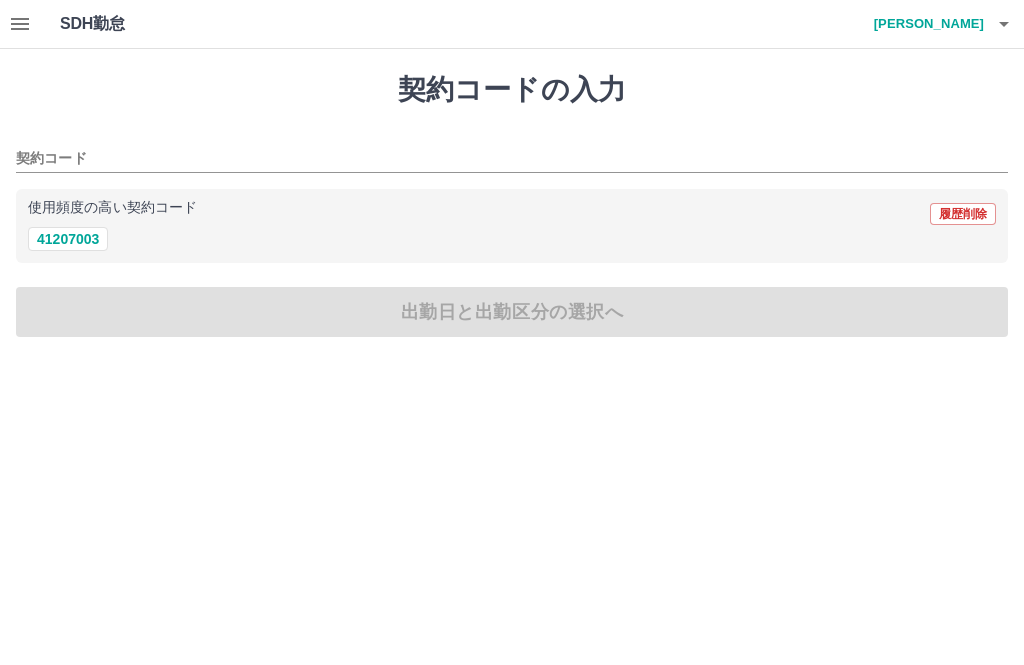 click on "41207003" at bounding box center [68, 239] 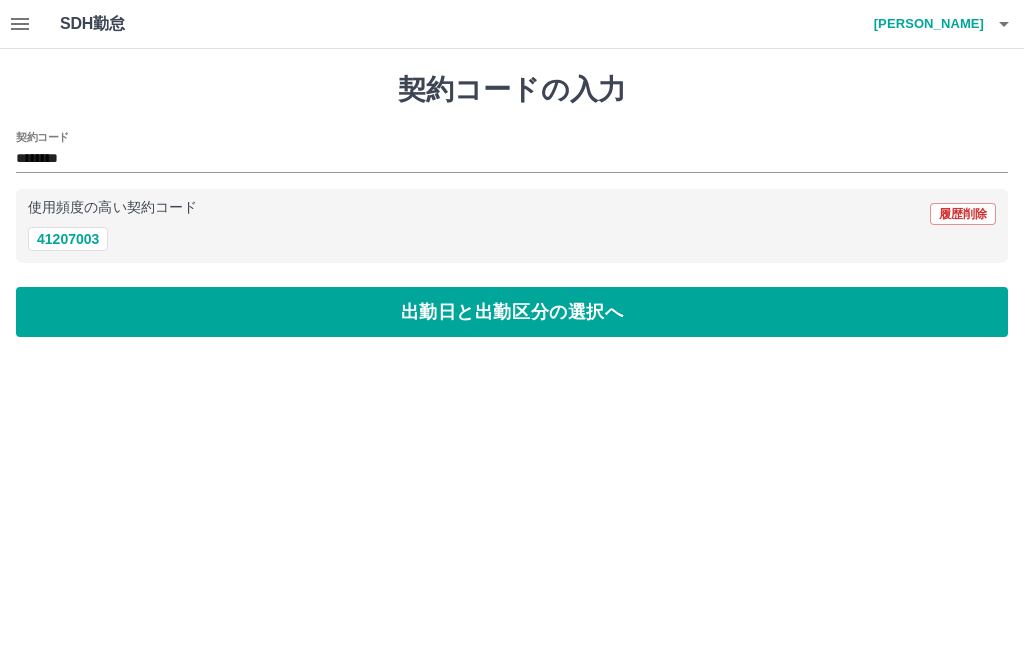 click on "出勤日と出勤区分の選択へ" at bounding box center [512, 312] 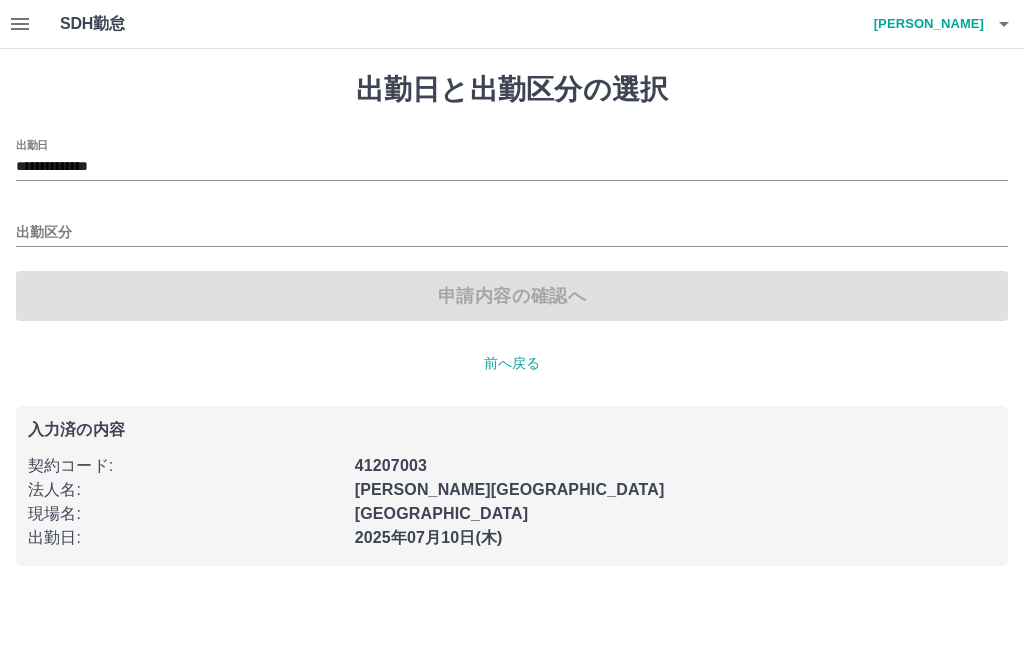 click on "**********" at bounding box center (512, 167) 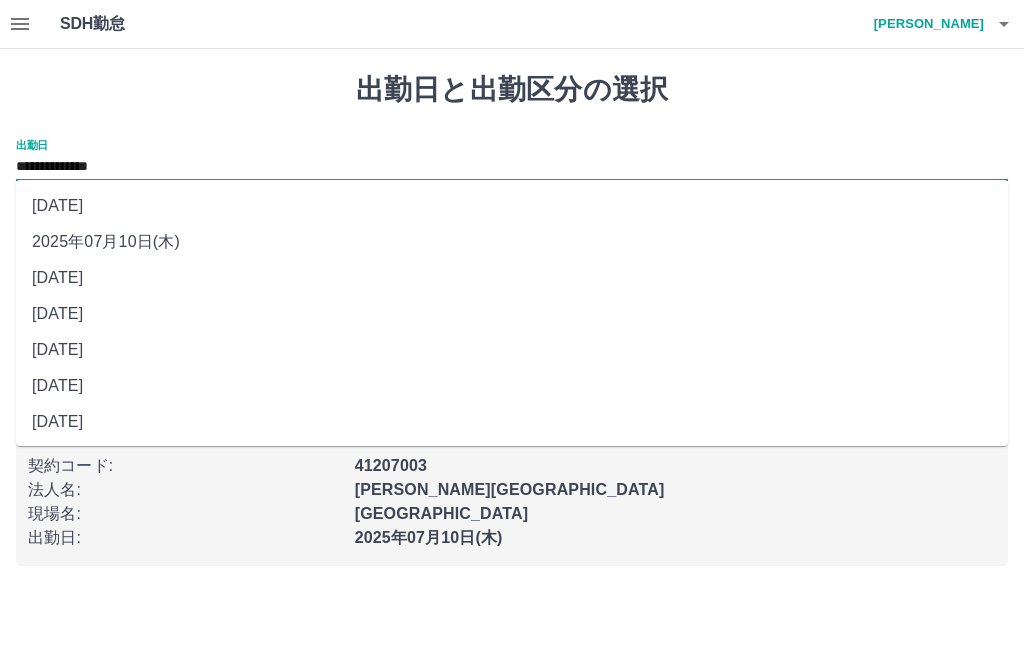 click on "2025年07月09日(水)" at bounding box center [512, 278] 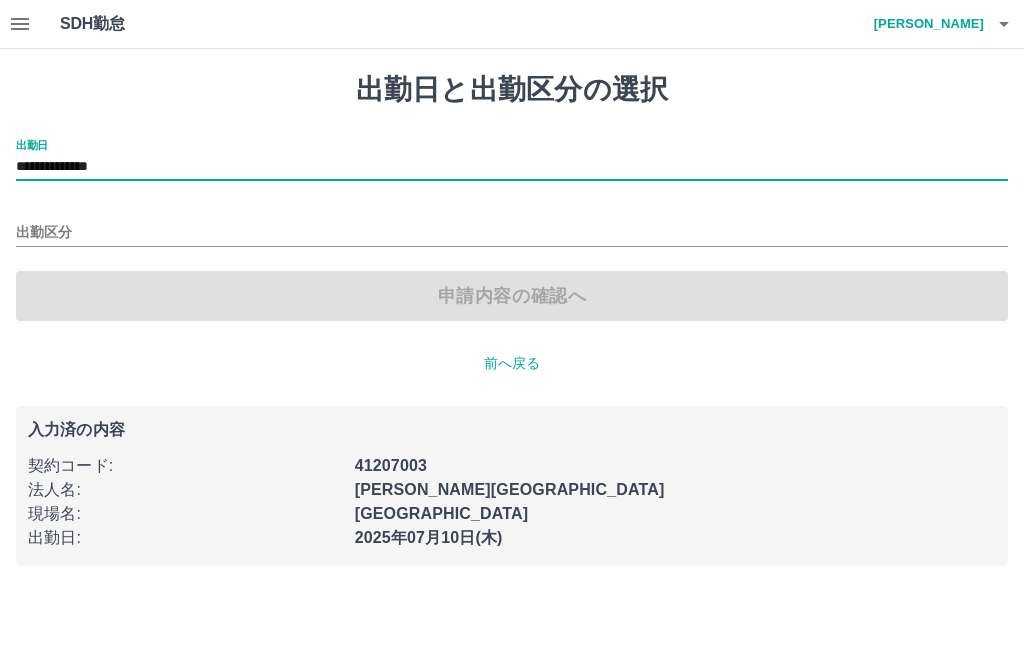 click on "出勤区分" at bounding box center [512, 233] 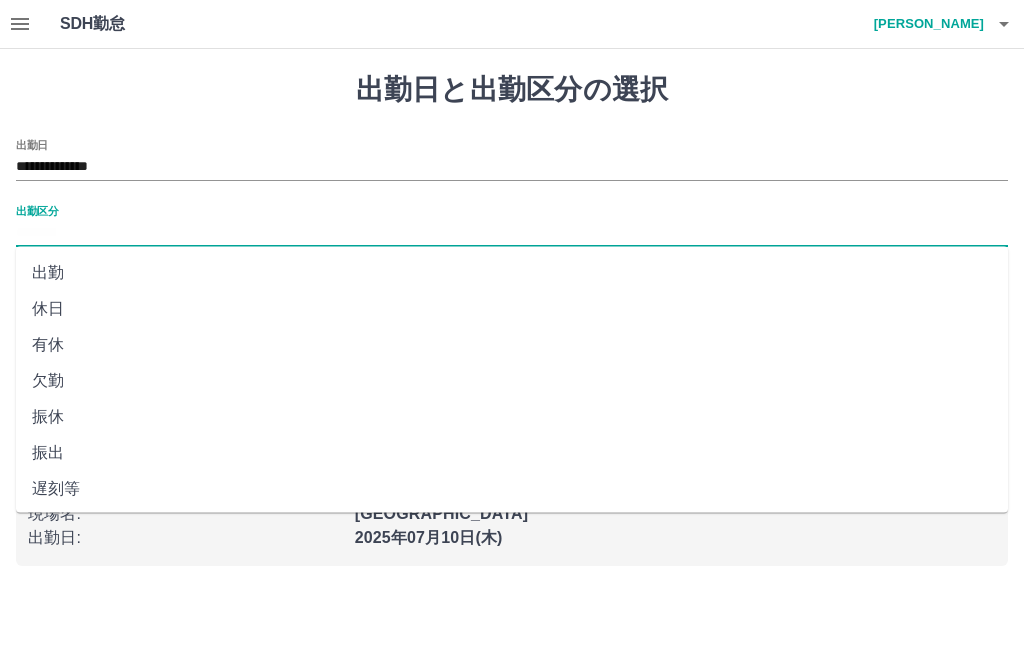 click on "出勤" at bounding box center (512, 273) 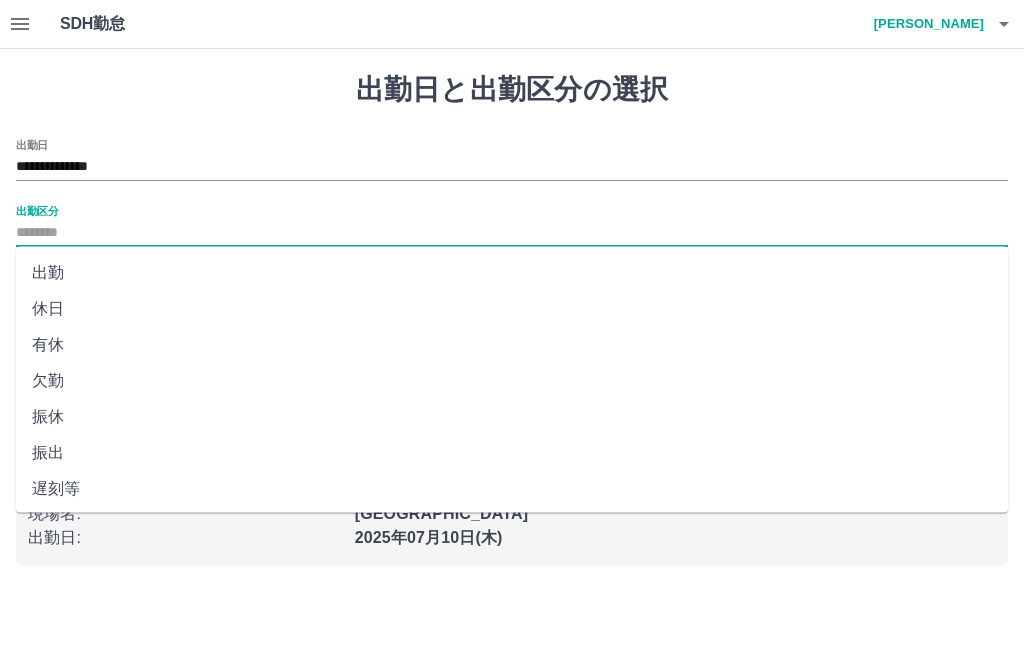 type on "**" 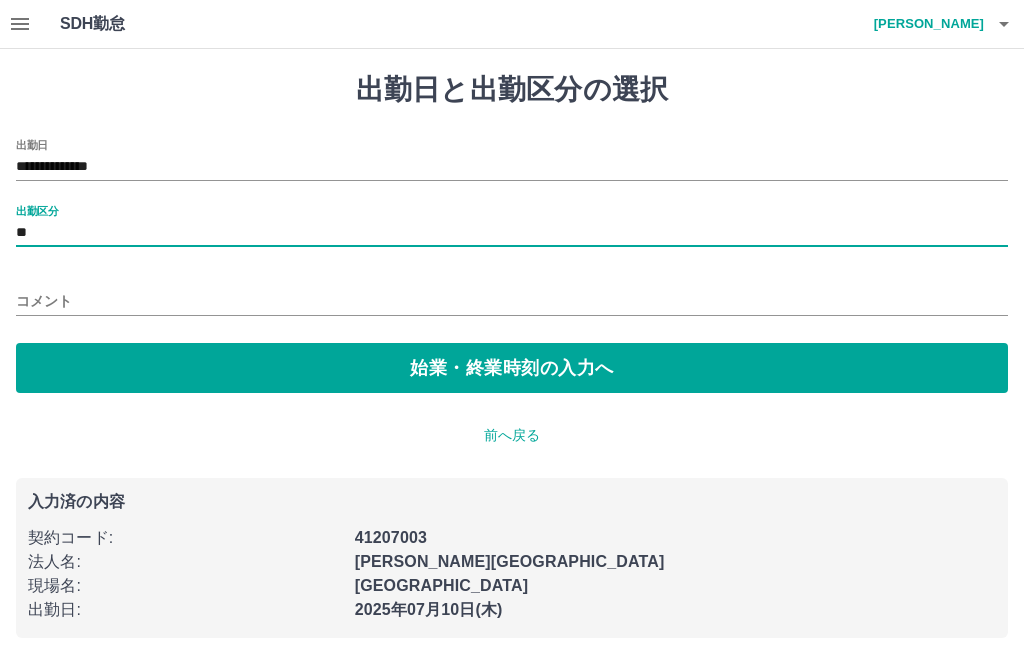 click on "始業・終業時刻の入力へ" at bounding box center [512, 368] 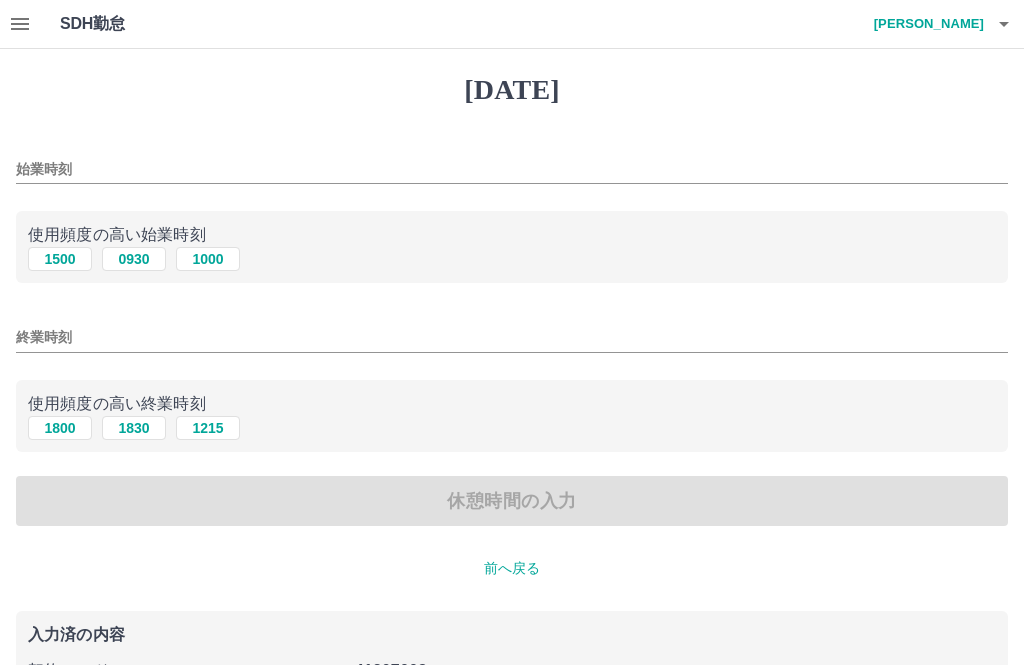 click on "1500" at bounding box center (60, 259) 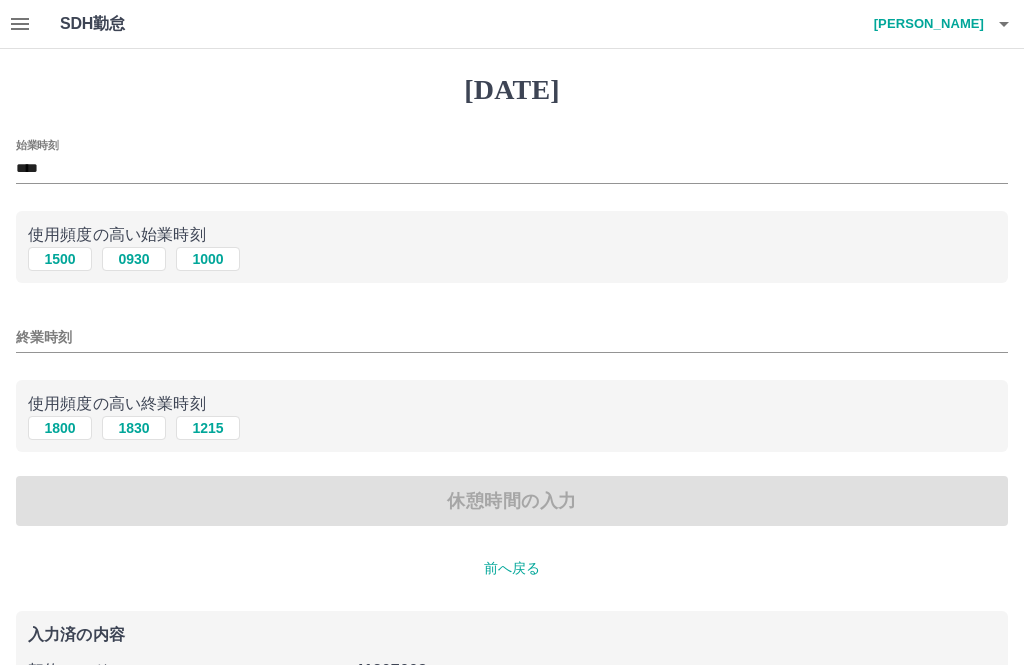 click on "1800" at bounding box center (60, 428) 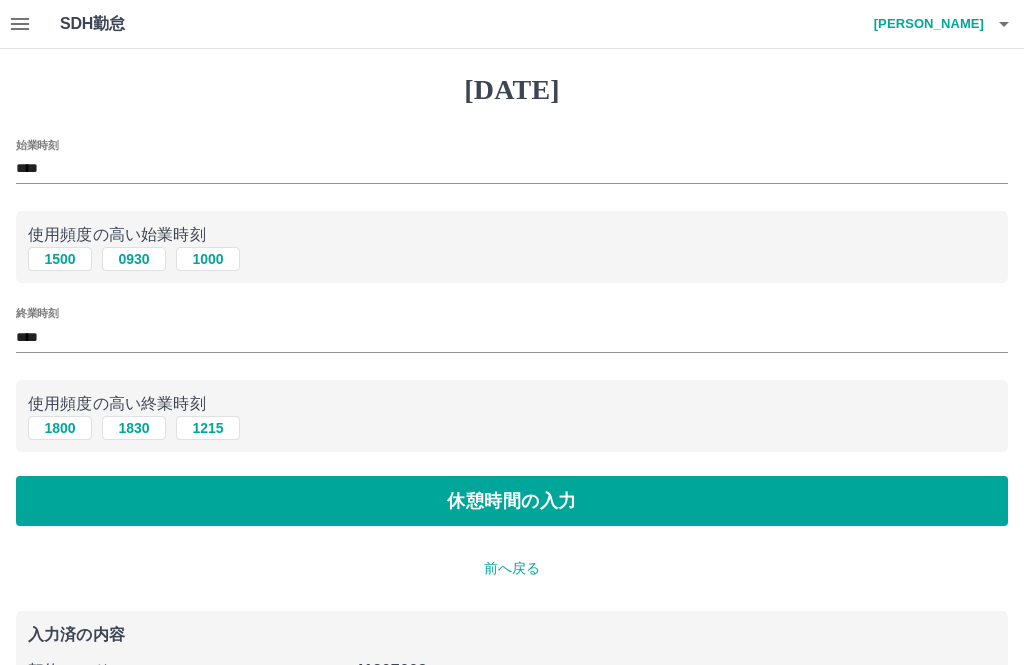 click on "休憩時間の入力" at bounding box center (512, 501) 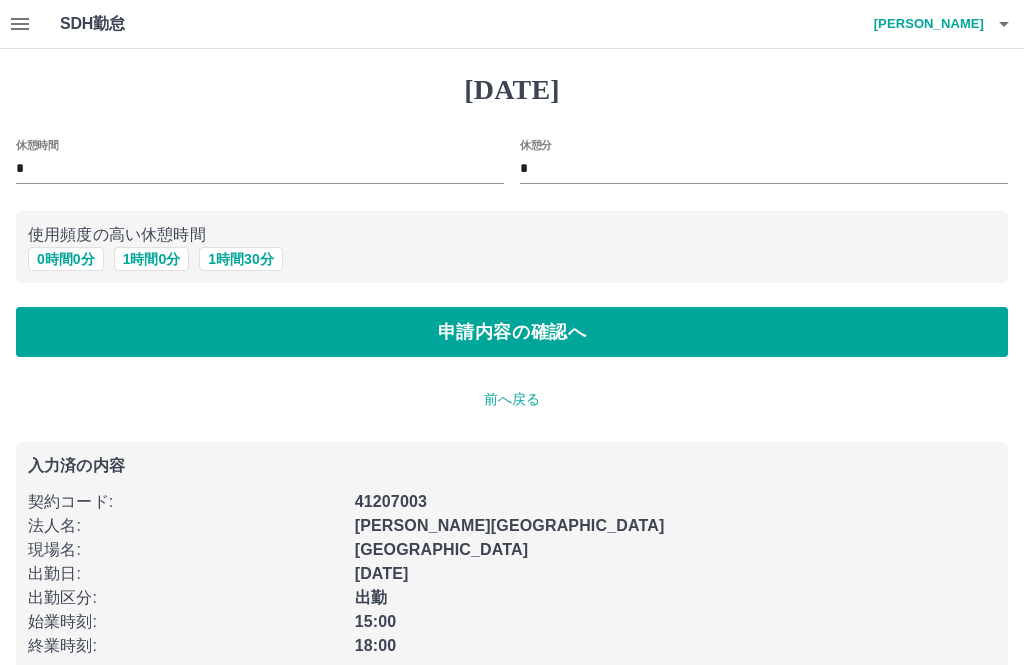 click on "0 時間 0 分" at bounding box center [66, 259] 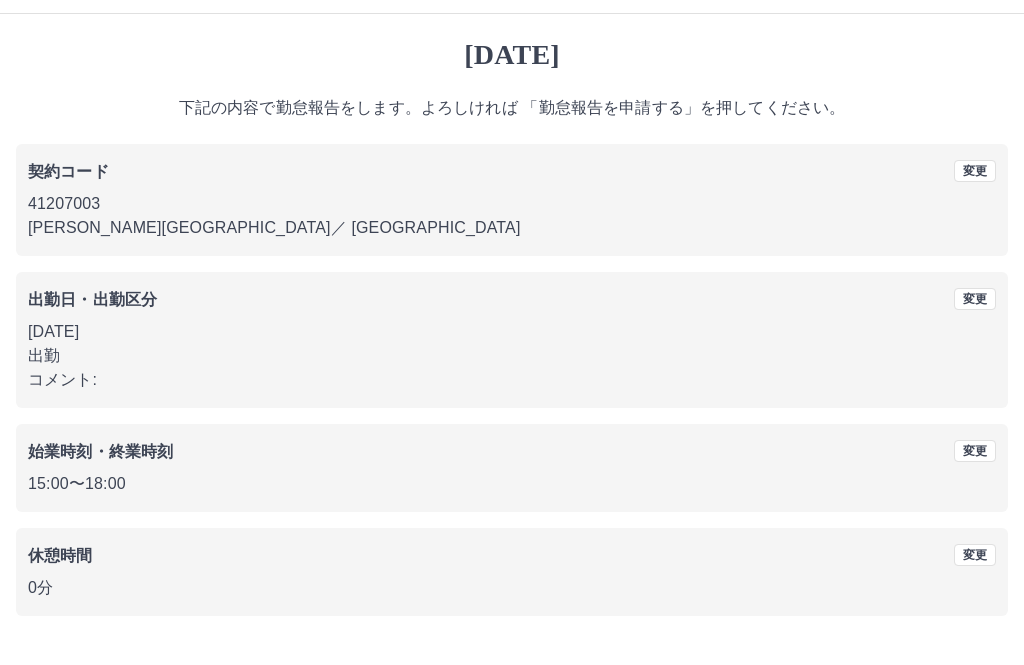 scroll, scrollTop: 19, scrollLeft: 0, axis: vertical 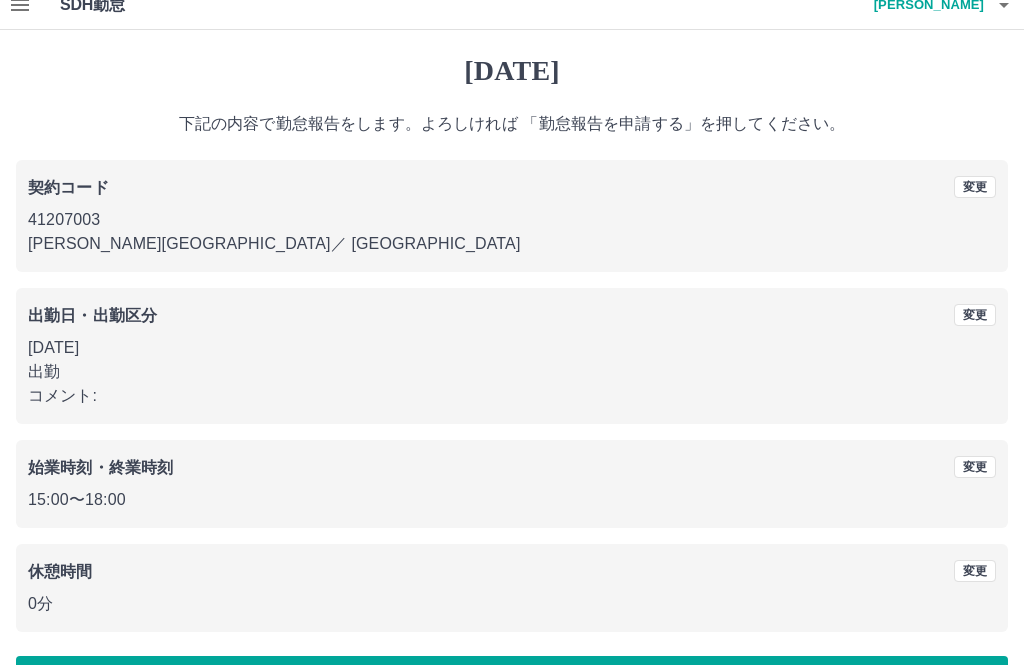 click on "勤怠報告を申請する" at bounding box center (512, 681) 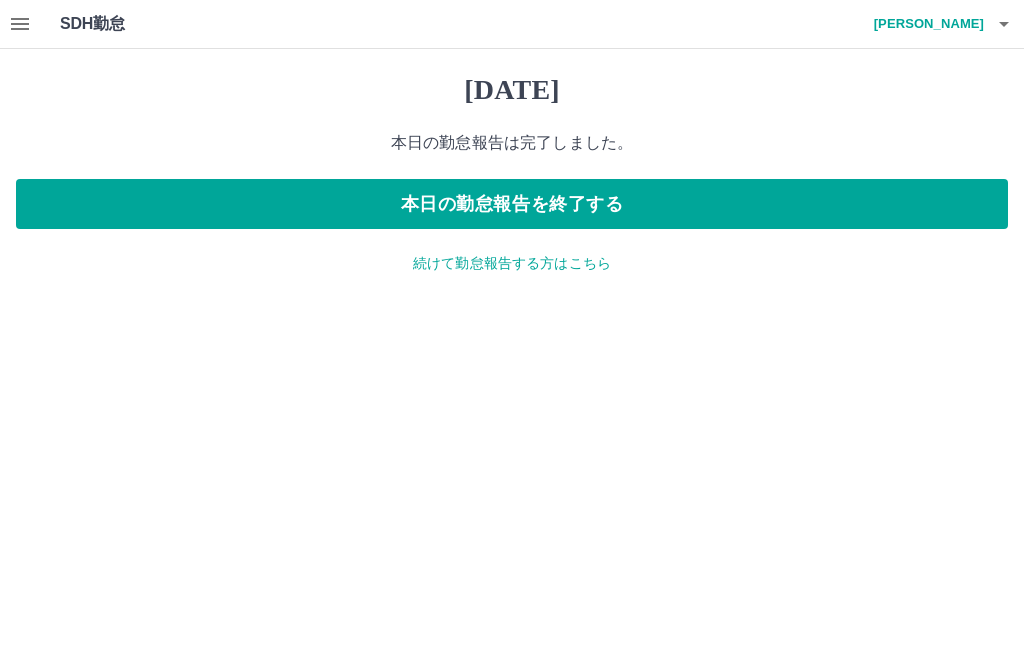 scroll, scrollTop: 0, scrollLeft: 0, axis: both 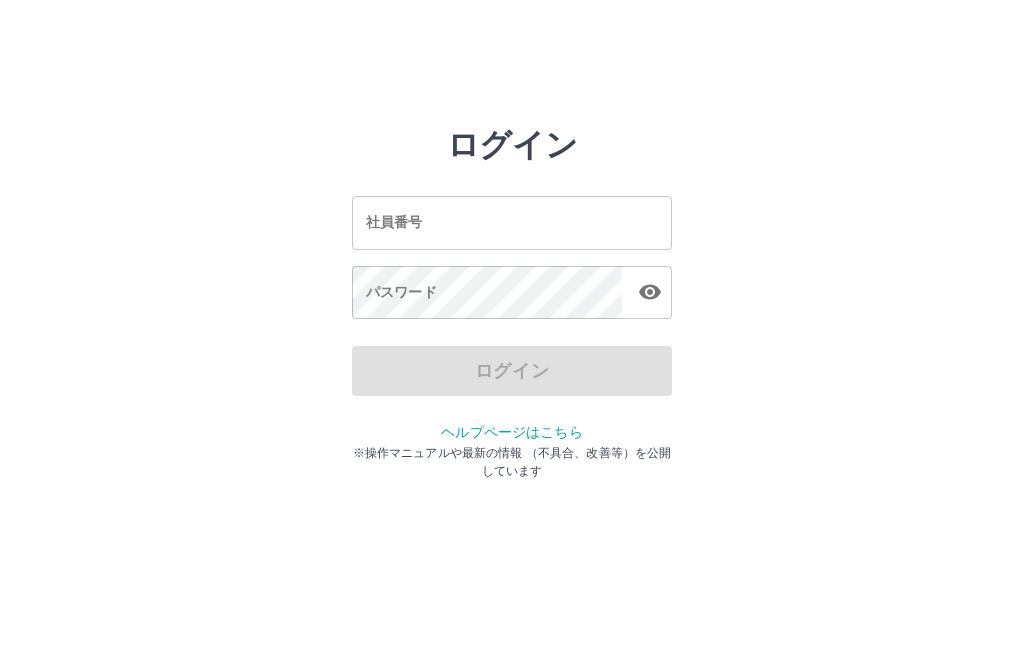 click on "社員番号" at bounding box center (512, 222) 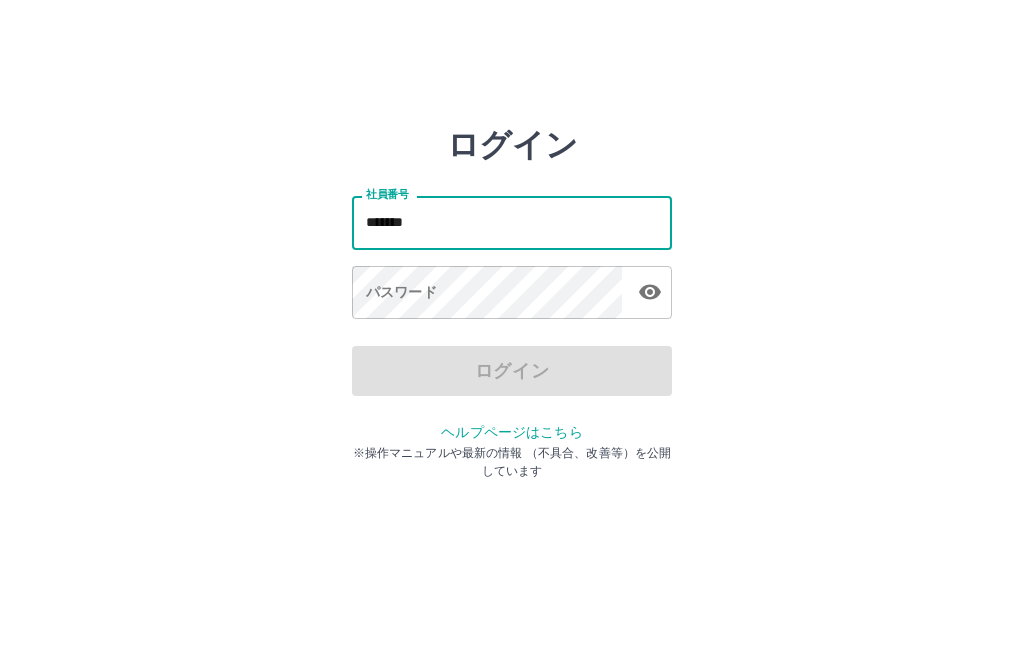 type on "*******" 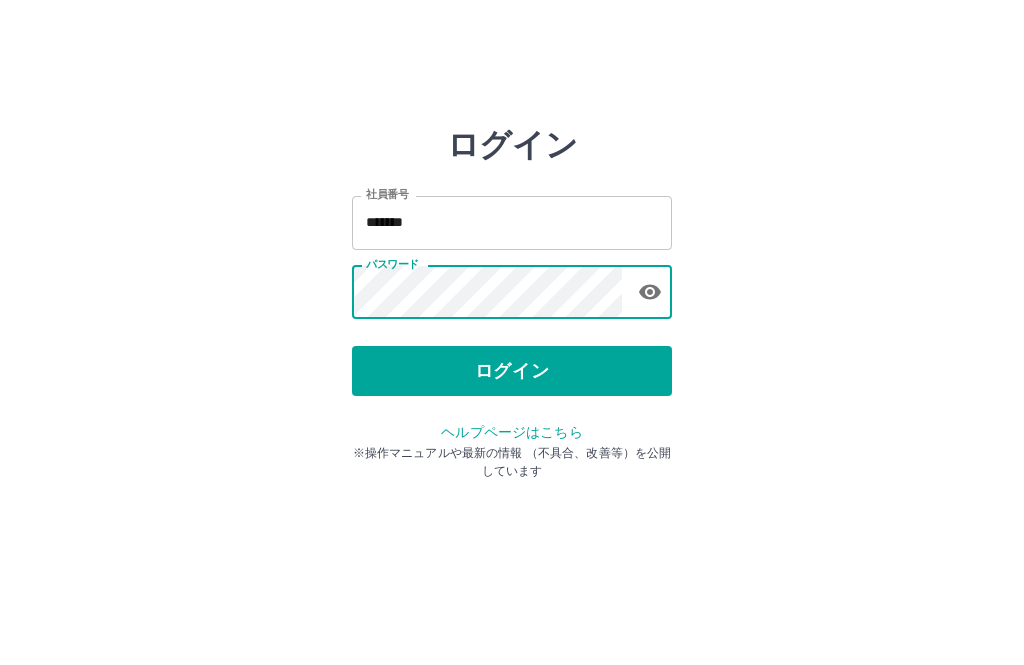 click on "ログイン 社員番号 ******* 社員番号 パスワード パスワード ログイン ヘルプページはこちら ※操作マニュアルや最新の情報 （不具合、改善等）を公開しています" at bounding box center (512, 223) 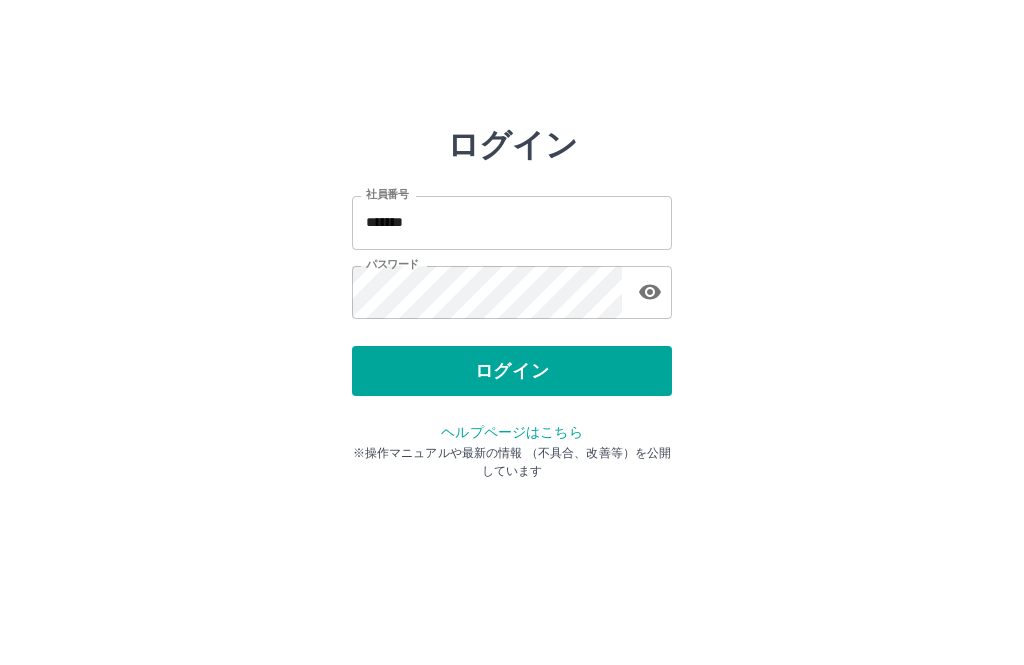 click on "ログイン" at bounding box center [512, 371] 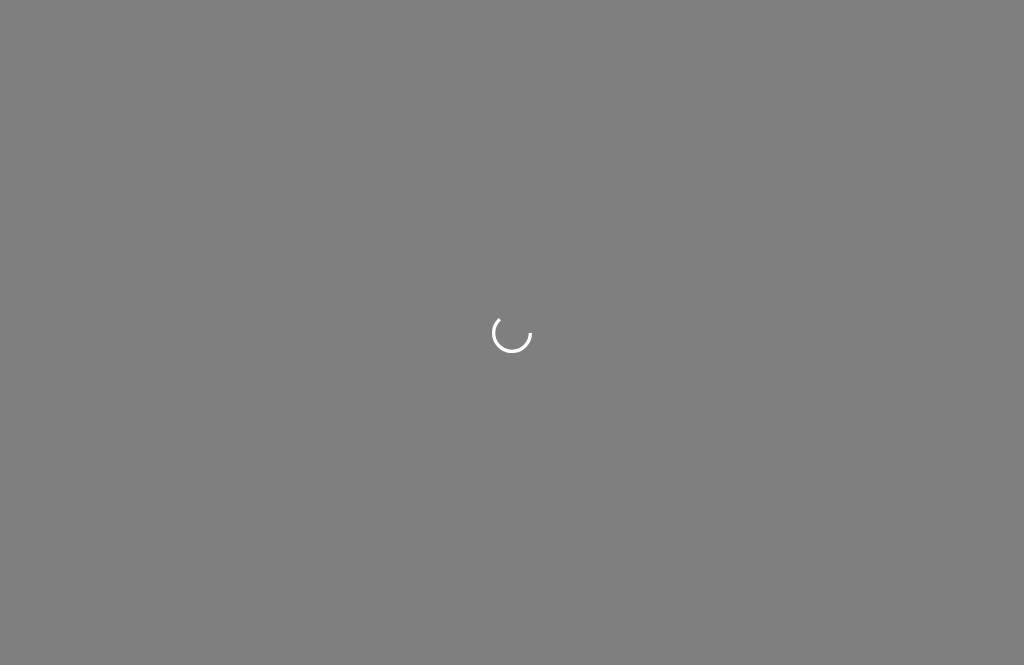 scroll, scrollTop: 0, scrollLeft: 0, axis: both 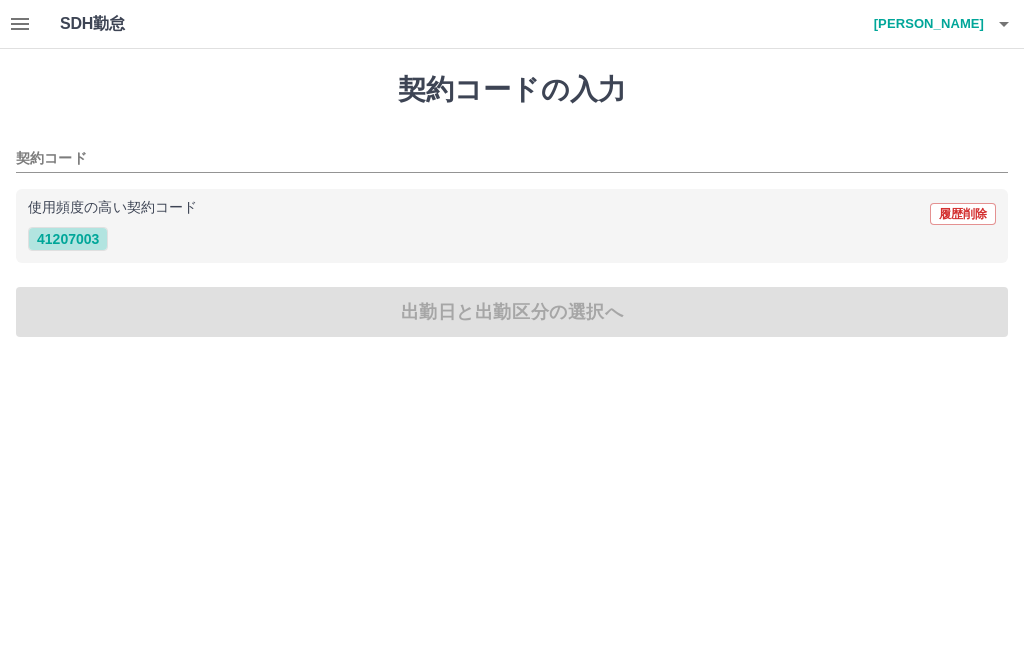 click on "41207003" at bounding box center [68, 239] 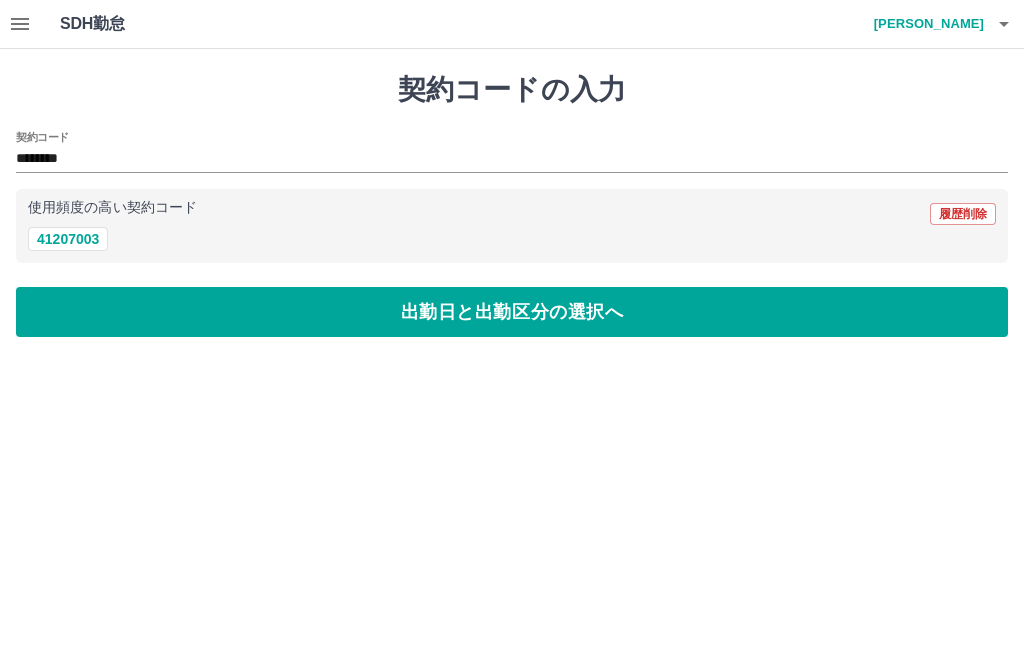 click on "出勤日と出勤区分の選択へ" at bounding box center (512, 312) 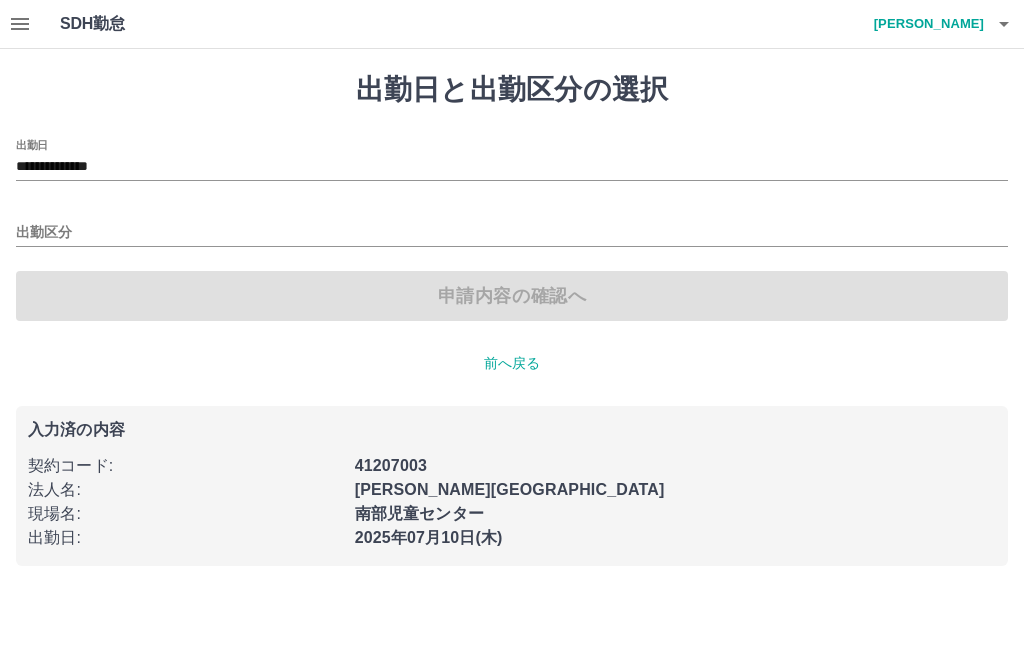 click on "出勤区分" at bounding box center [512, 233] 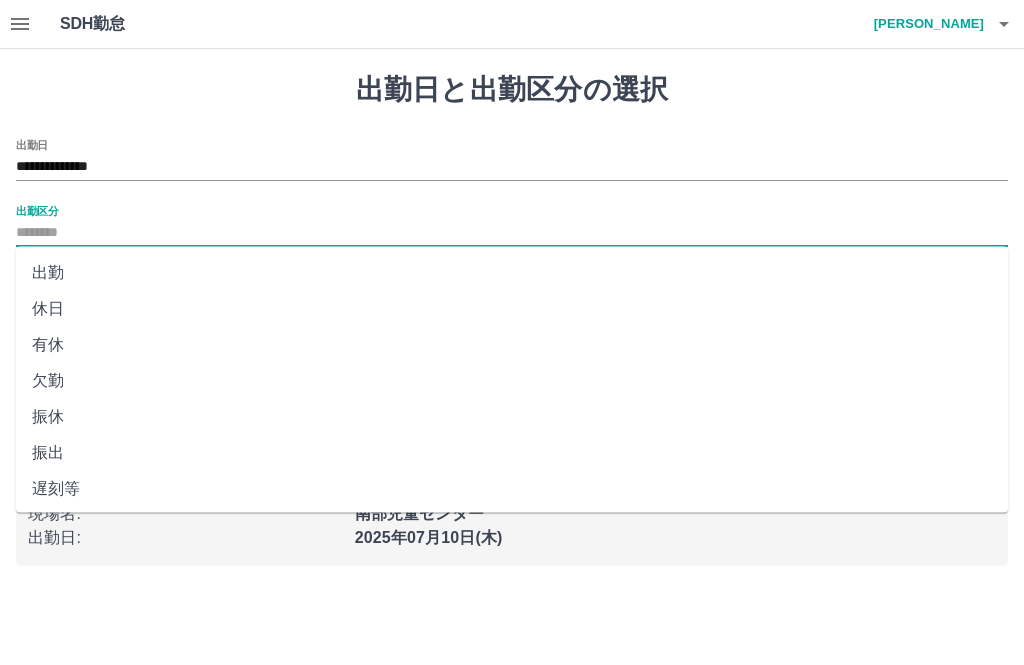 click on "出勤" at bounding box center (512, 273) 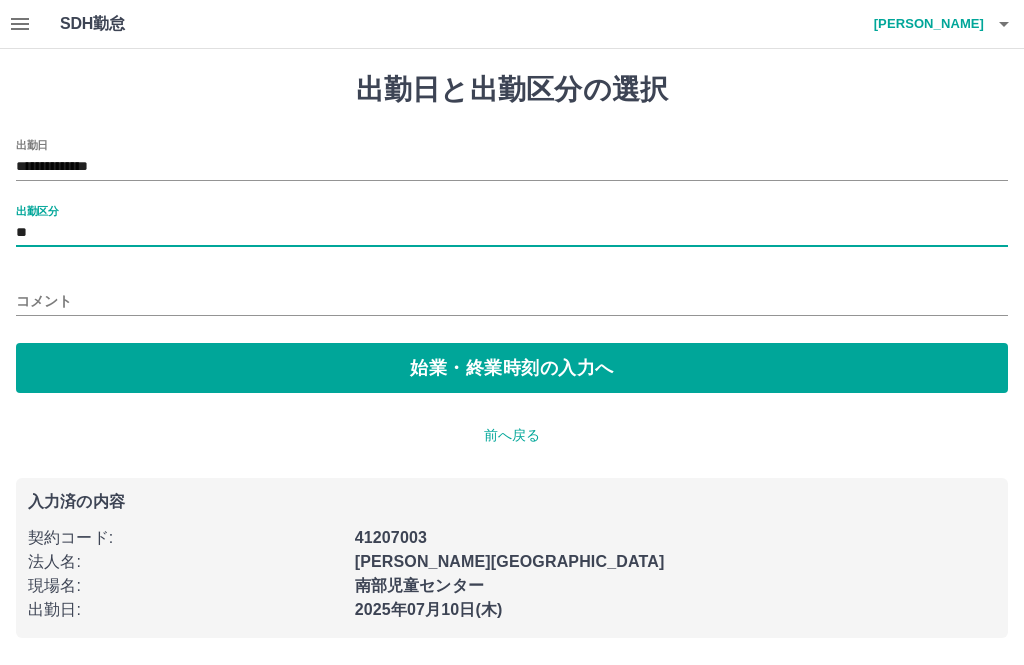 click on "始業・終業時刻の入力へ" at bounding box center (512, 368) 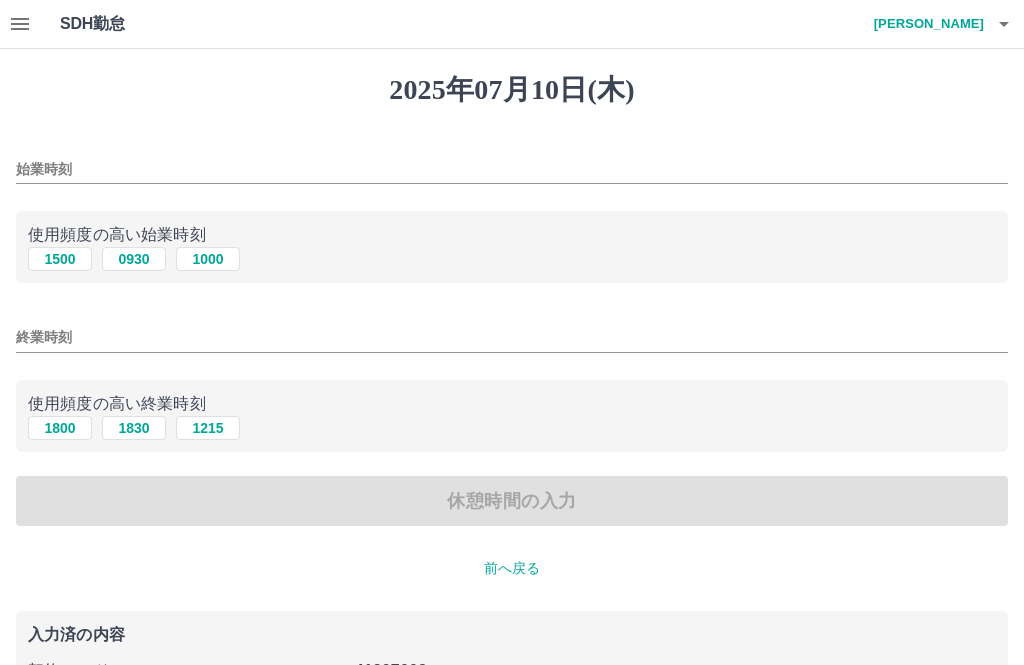 click on "始業時刻" at bounding box center (512, 163) 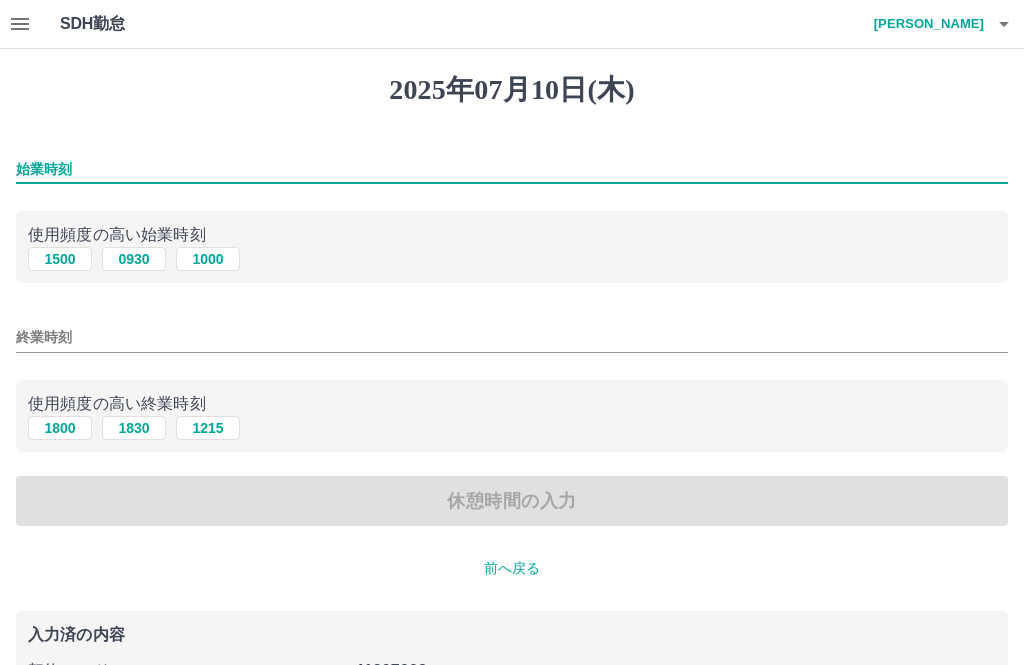 click on "始業時刻" at bounding box center (512, 169) 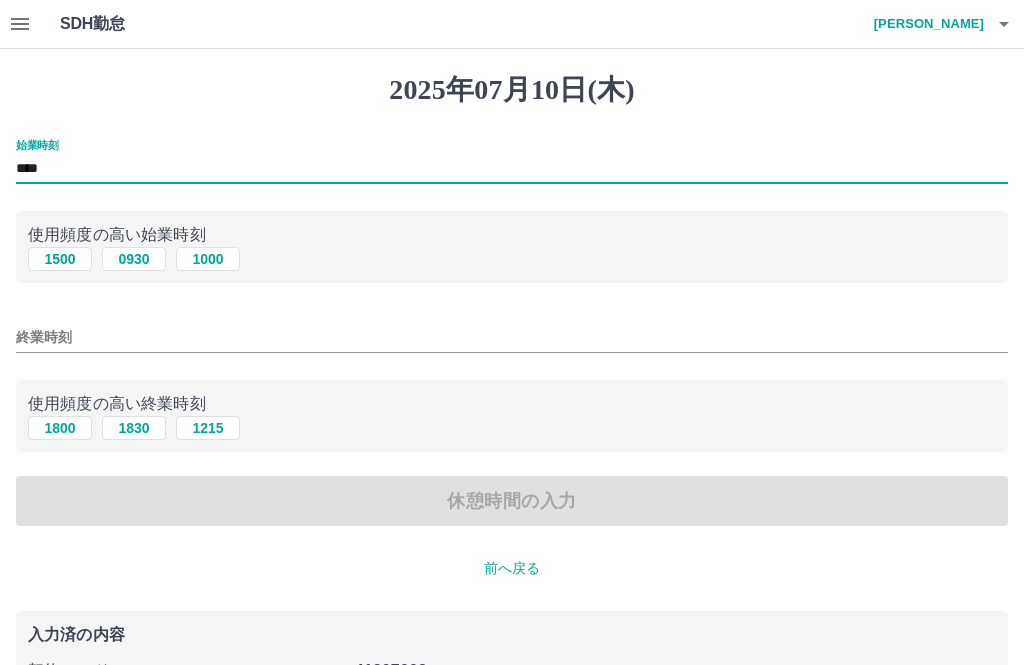type on "****" 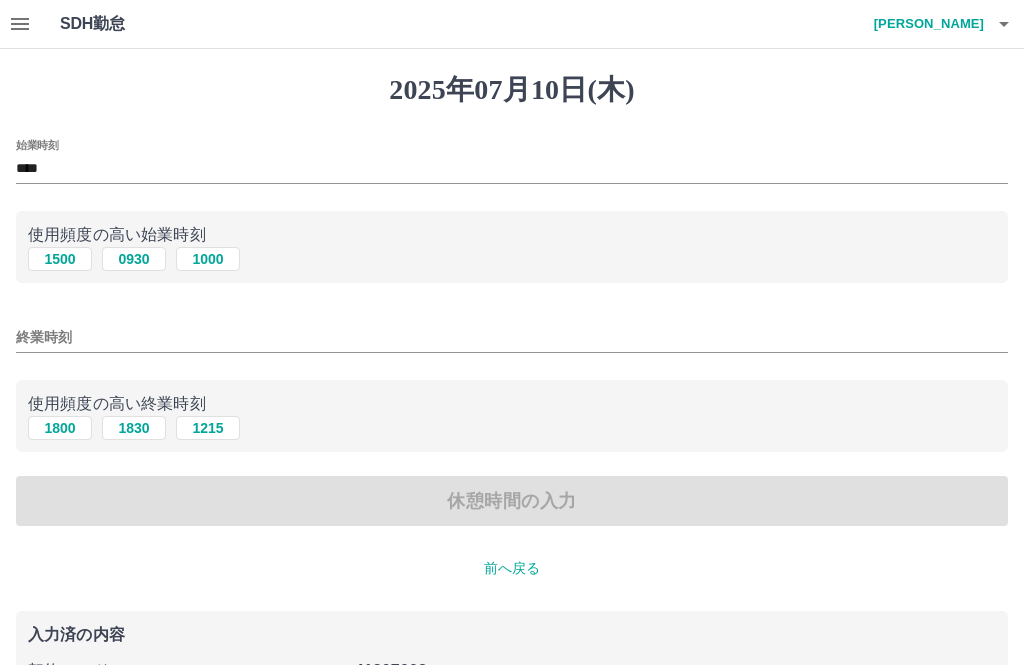 click on "1800" at bounding box center (60, 428) 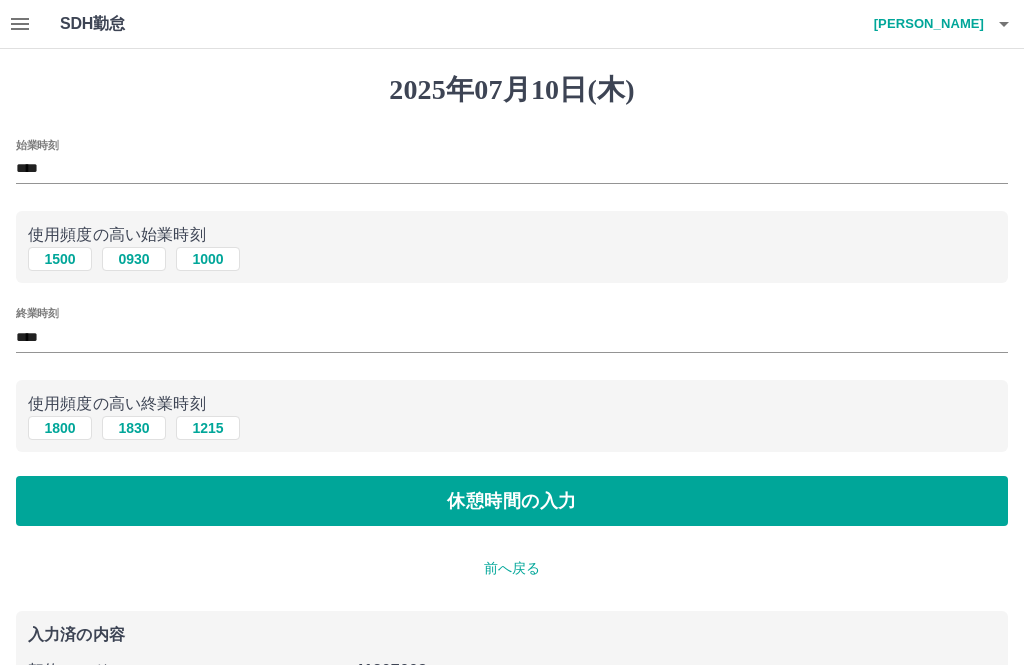click on "休憩時間の入力" at bounding box center (512, 501) 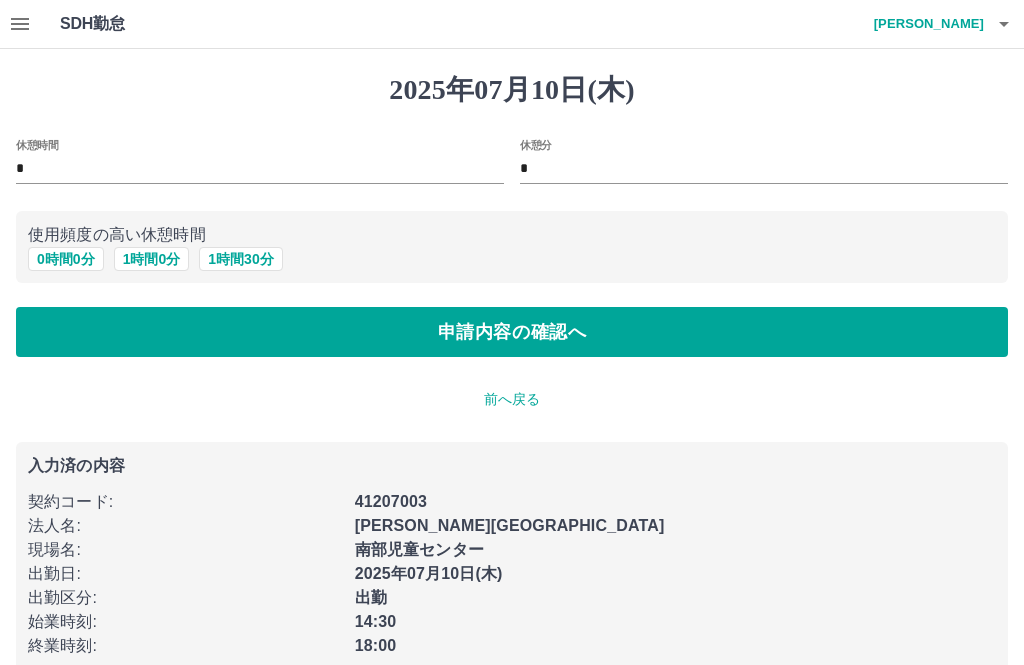 scroll, scrollTop: 0, scrollLeft: 0, axis: both 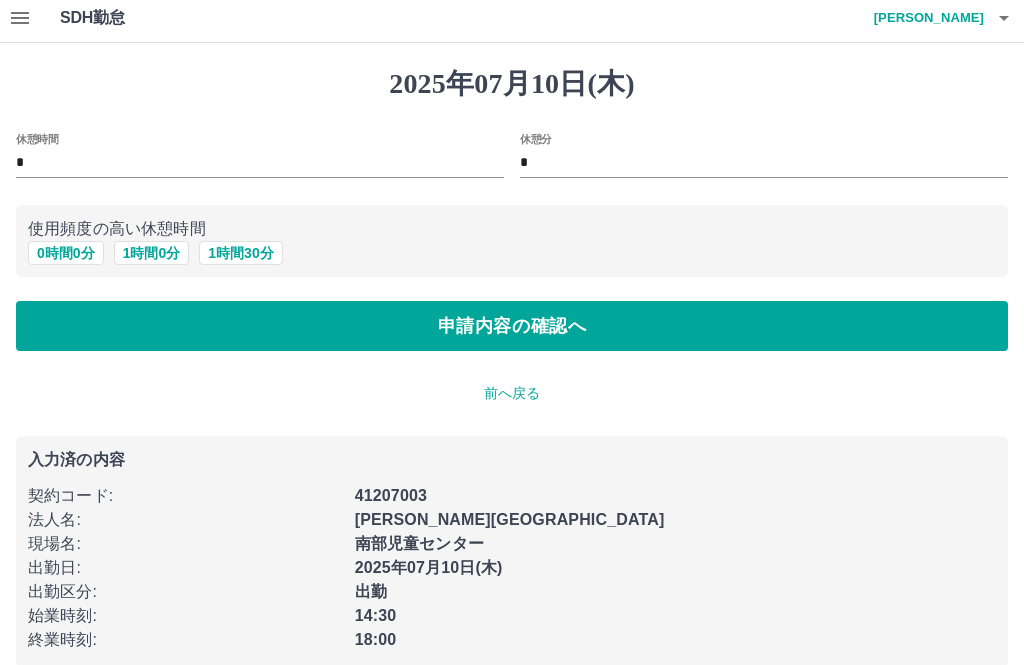 click on "申請内容の確認へ" at bounding box center (512, 327) 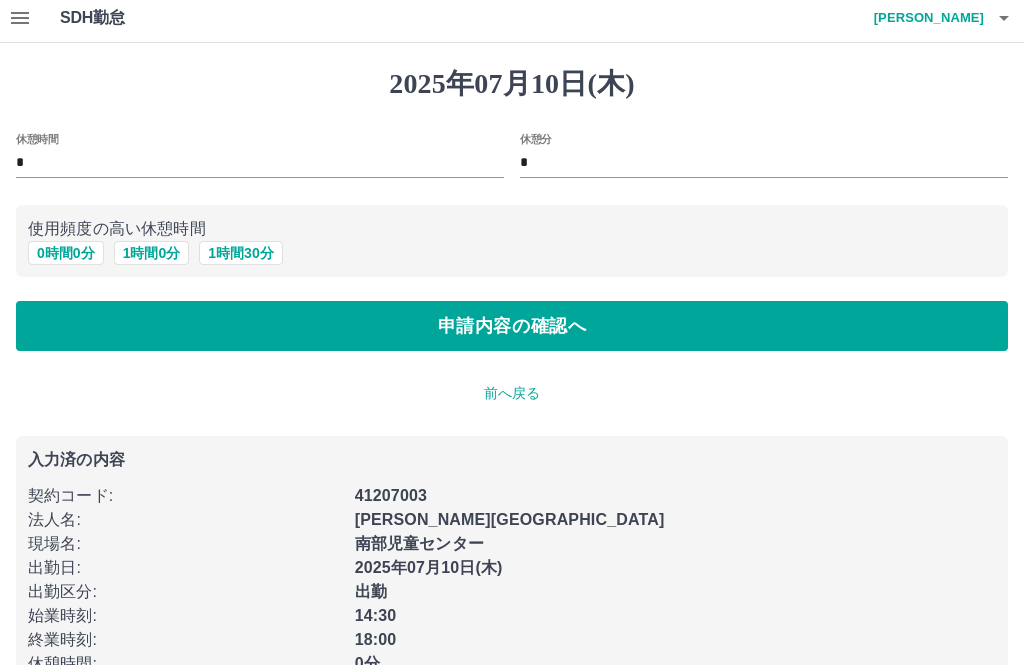 scroll, scrollTop: 6, scrollLeft: 0, axis: vertical 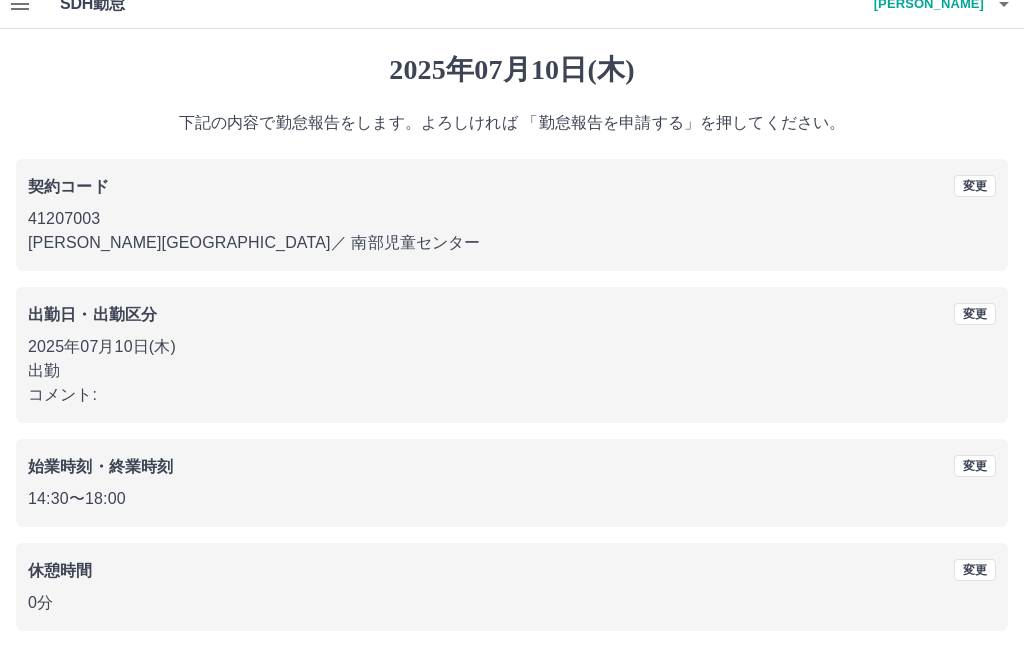 click on "勤怠報告を申請する" at bounding box center [512, 700] 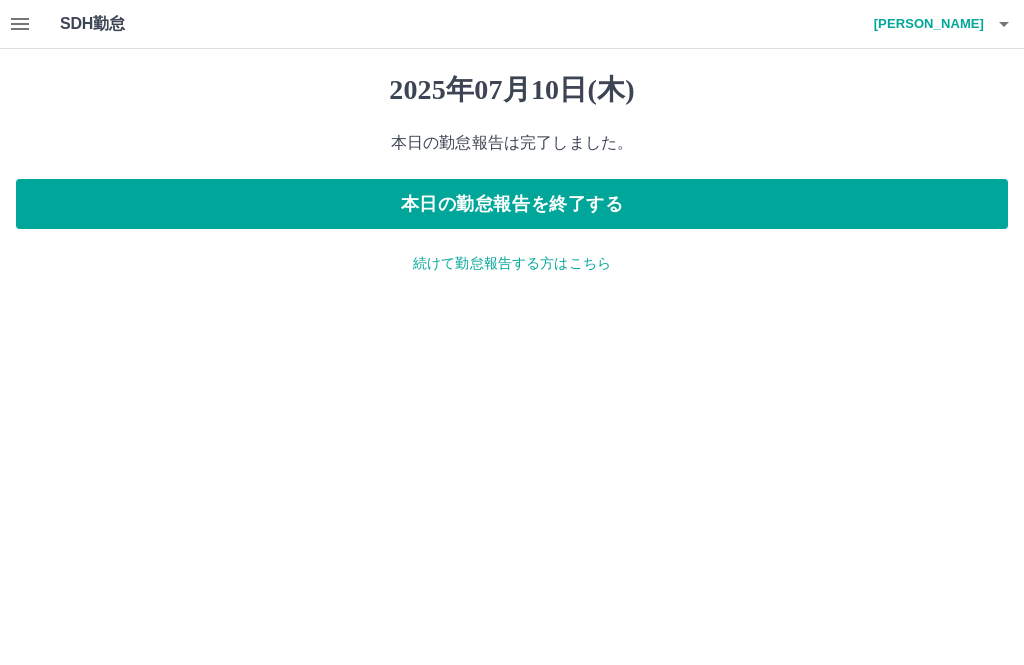 scroll, scrollTop: 0, scrollLeft: 0, axis: both 